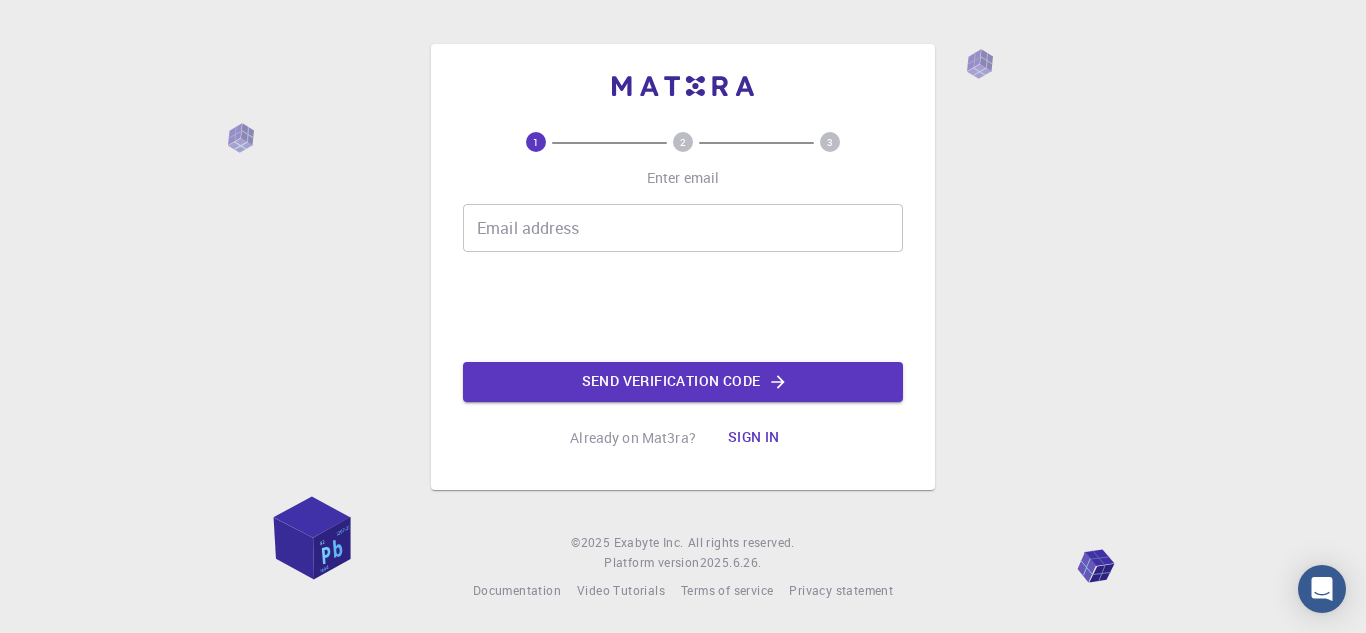scroll, scrollTop: 0, scrollLeft: 0, axis: both 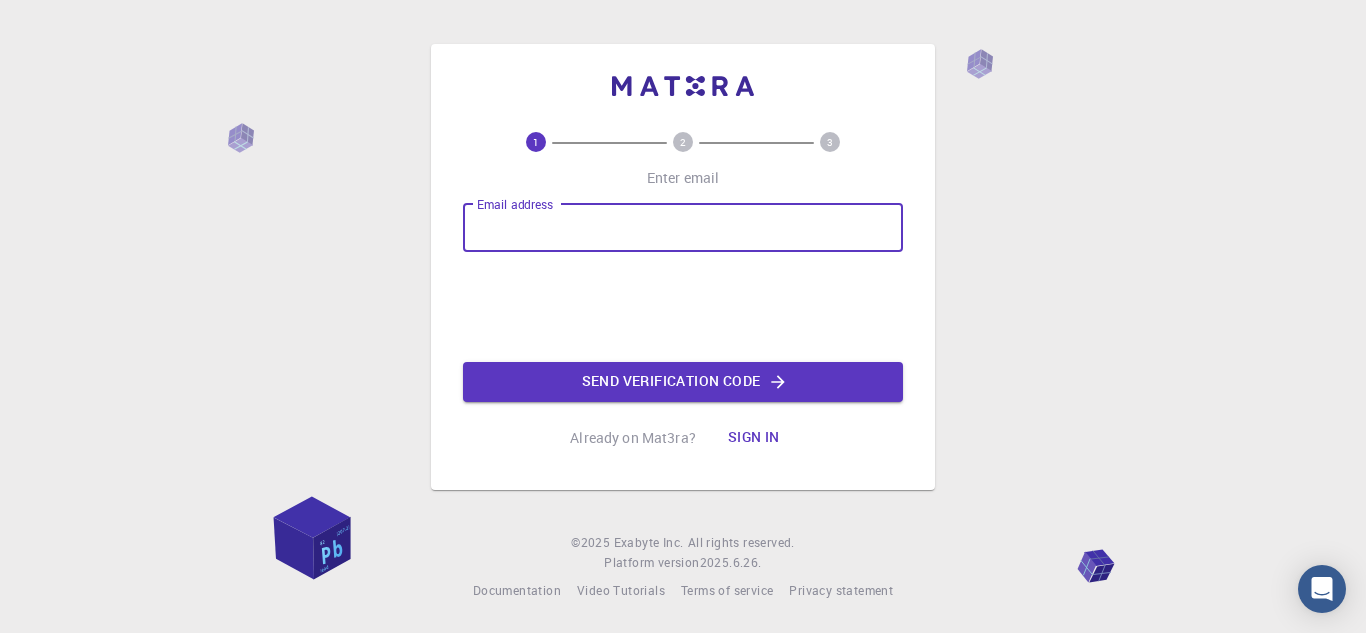type on "[EMAIL]" 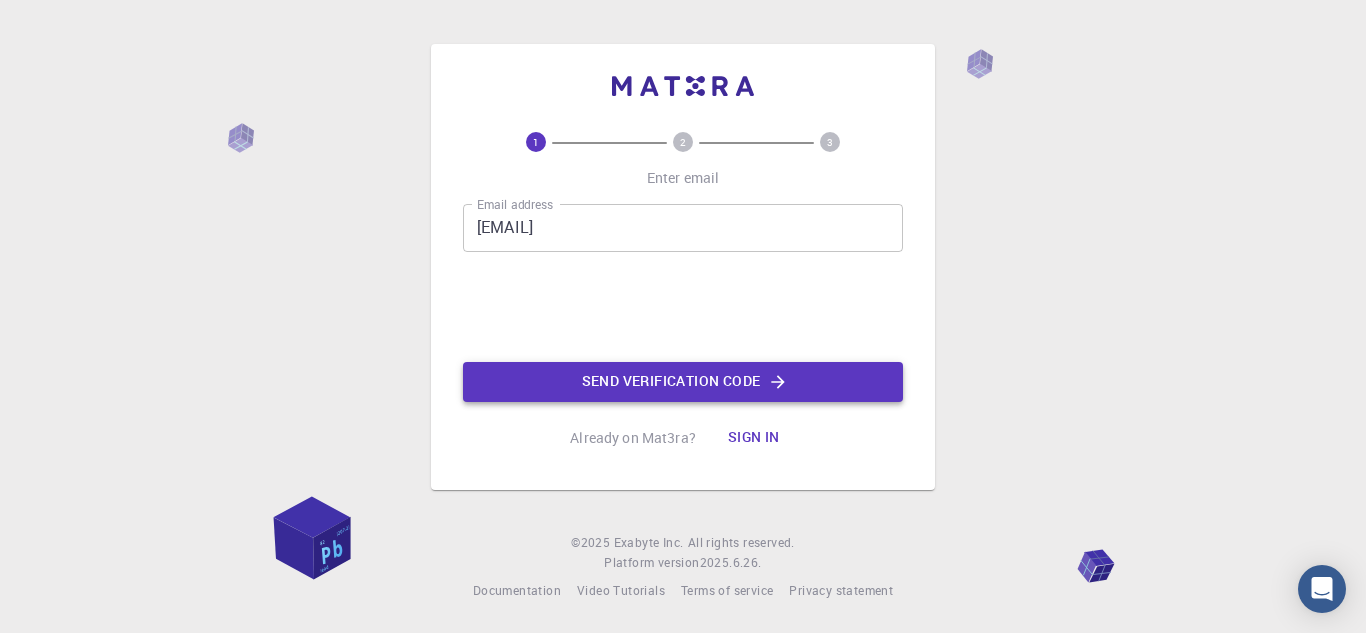 click on "Send verification code" 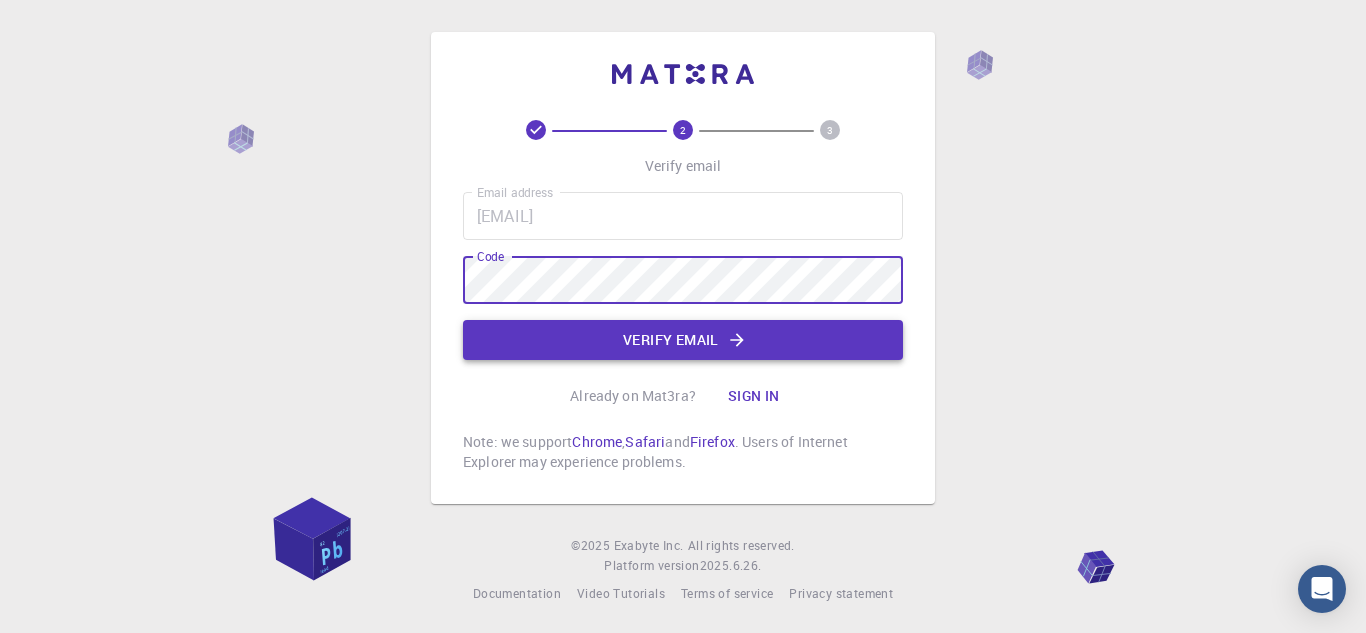click on "Verify email" 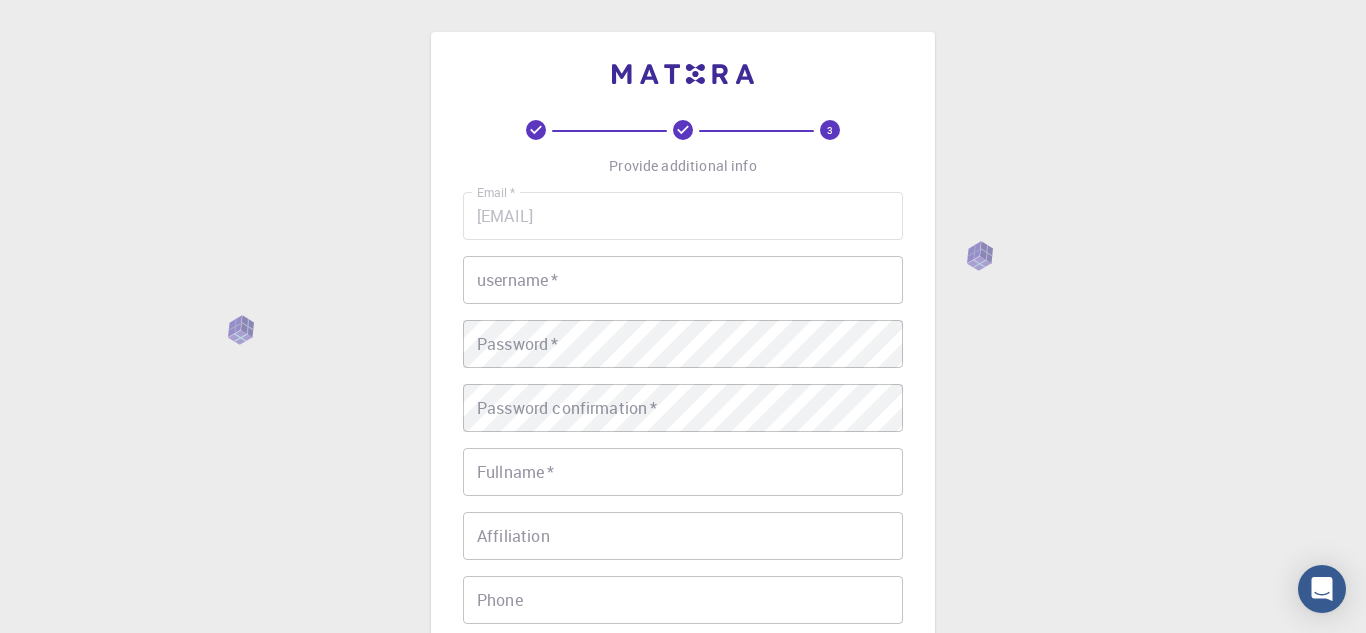 click on "username   *" at bounding box center (683, 280) 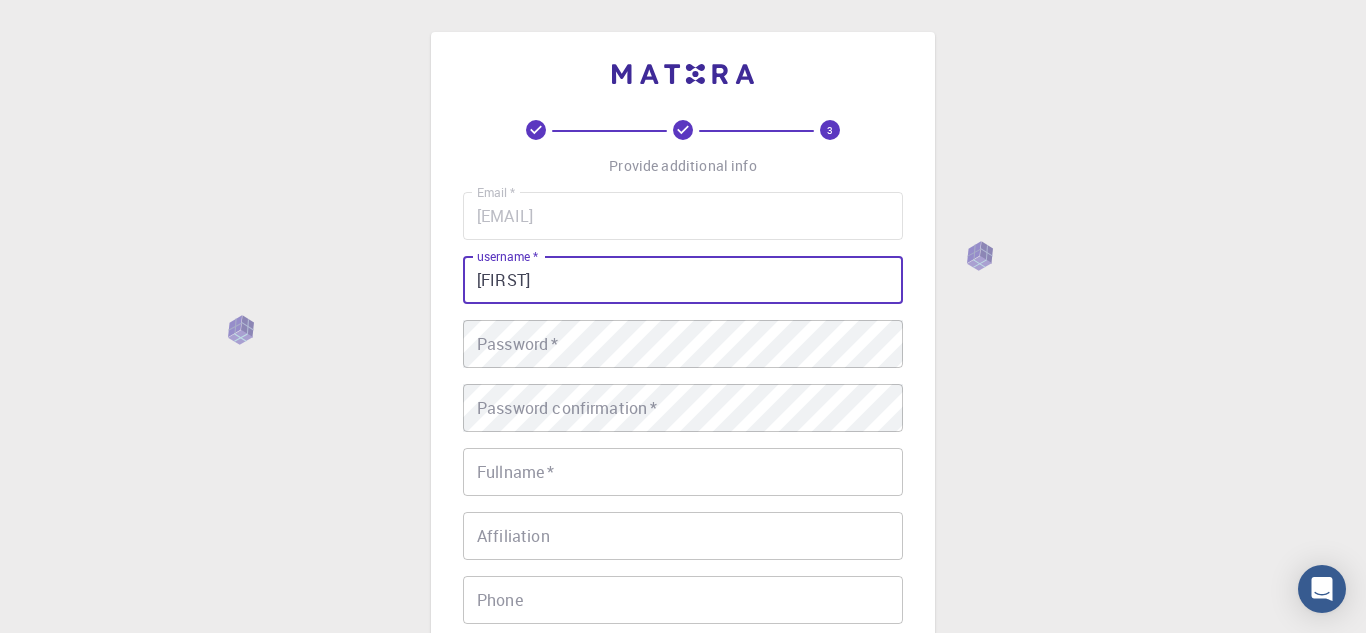 type on "[FIRST]" 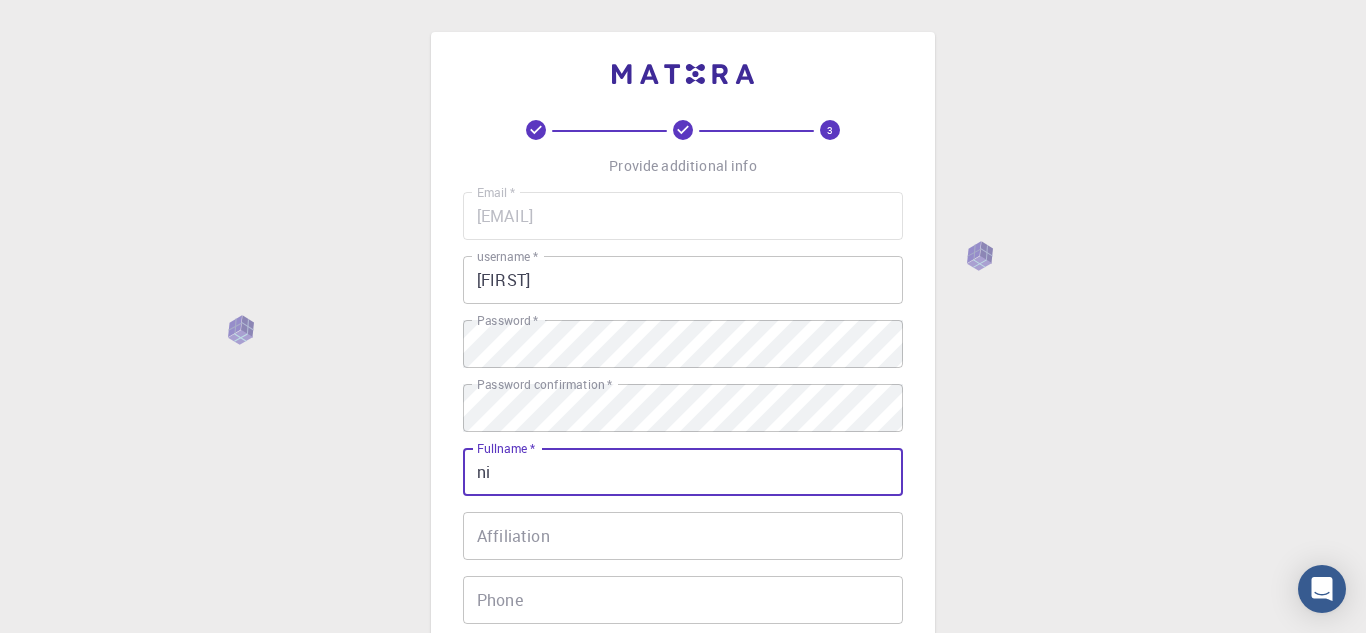 type on "[FIRST]" 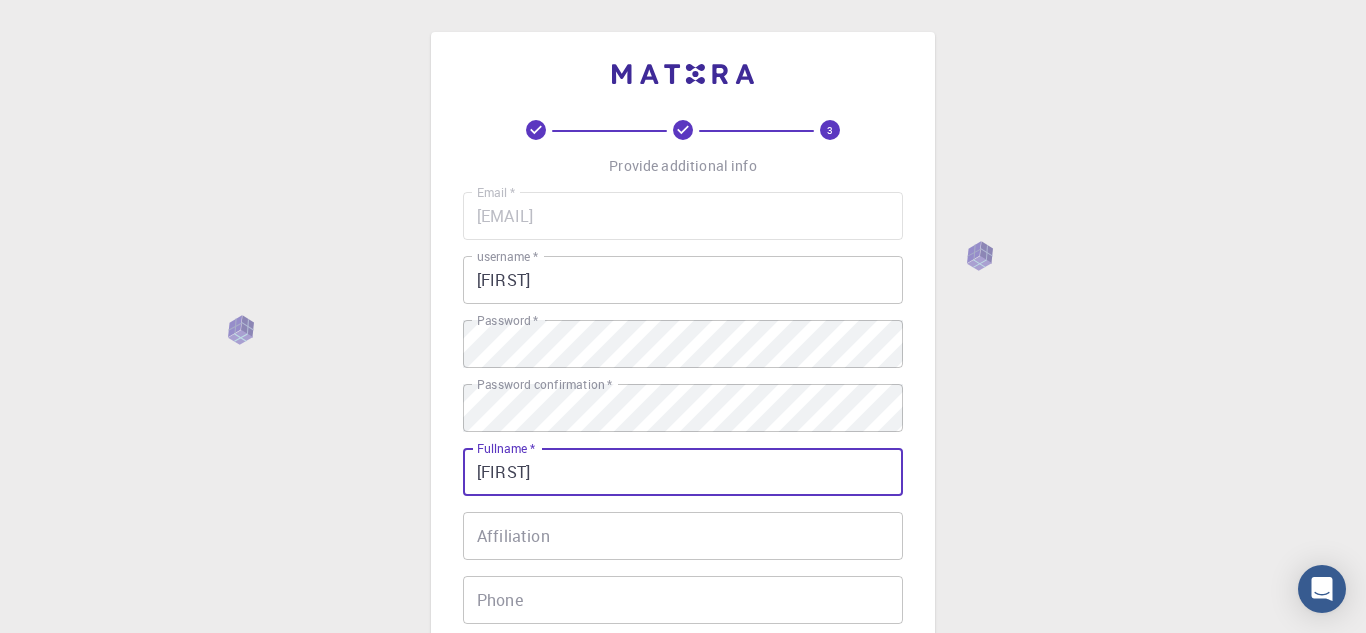 click on "Affiliation" at bounding box center (683, 536) 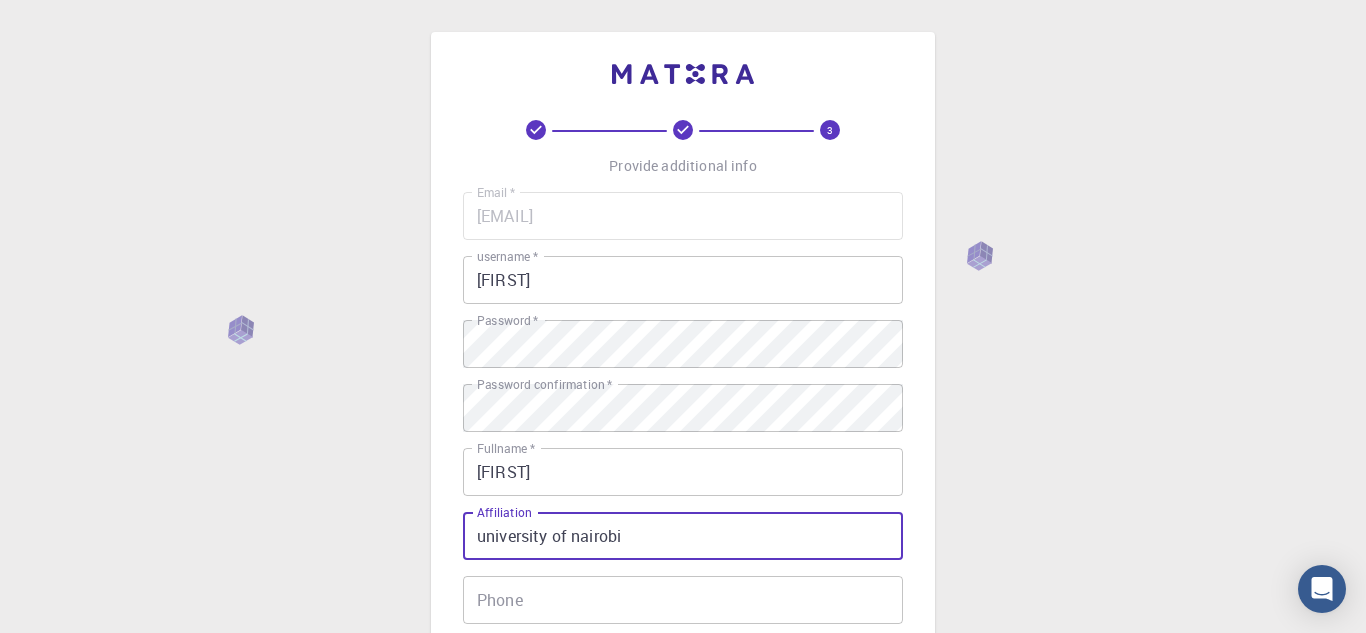 type on "university of nairobi" 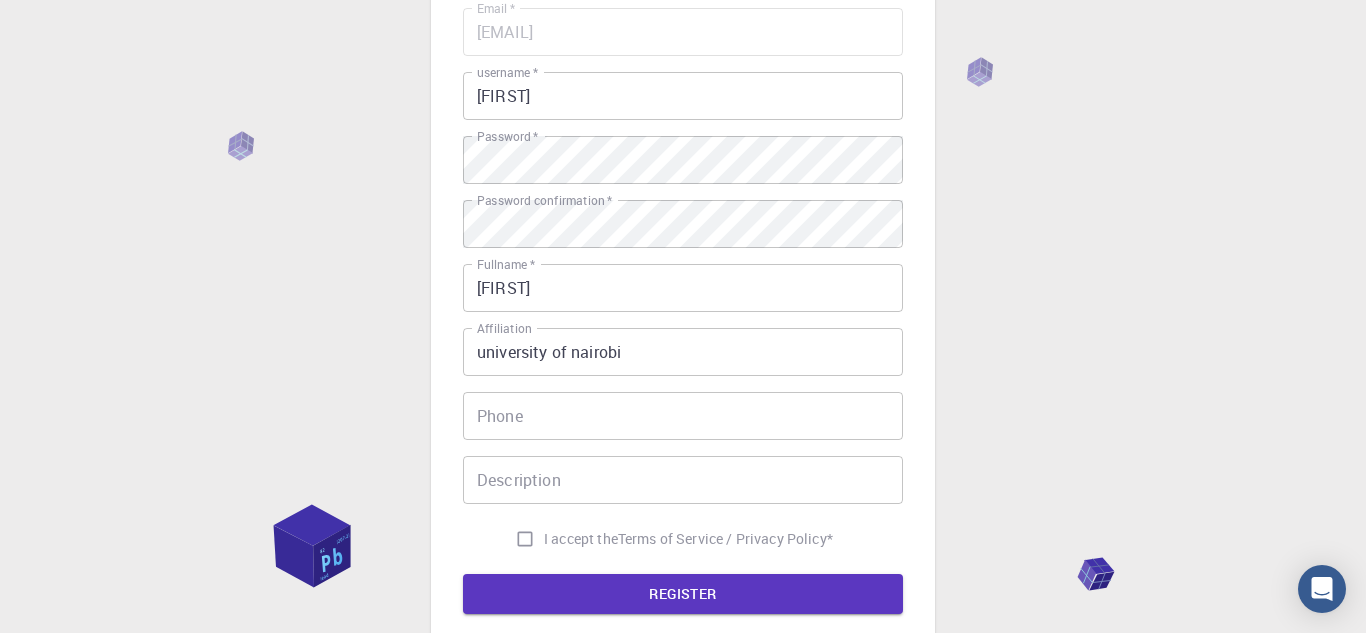 scroll, scrollTop: 240, scrollLeft: 0, axis: vertical 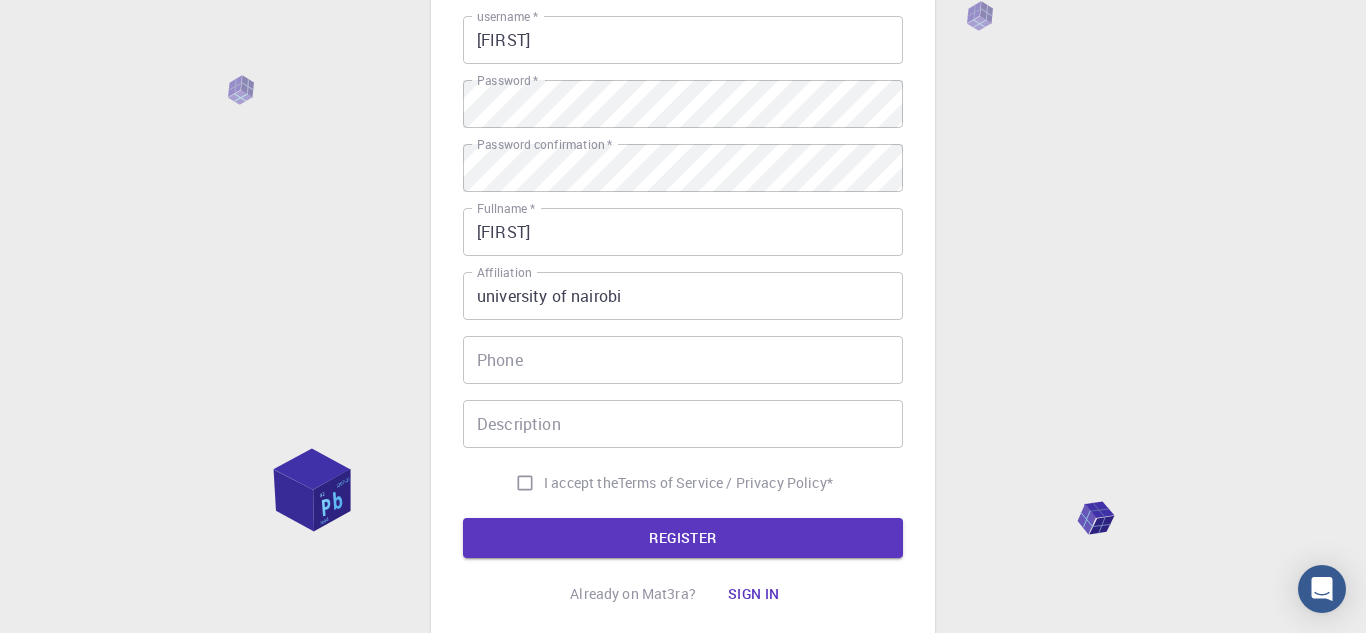 click on "Description" at bounding box center (683, 424) 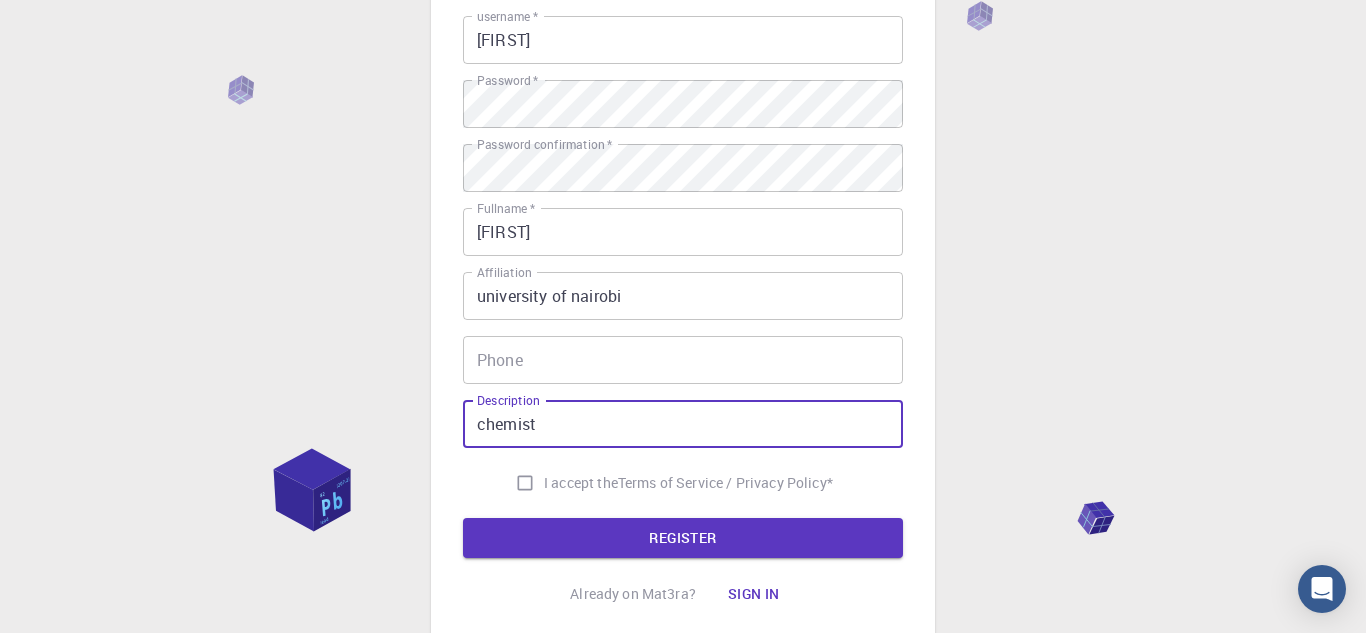 type on "chemist" 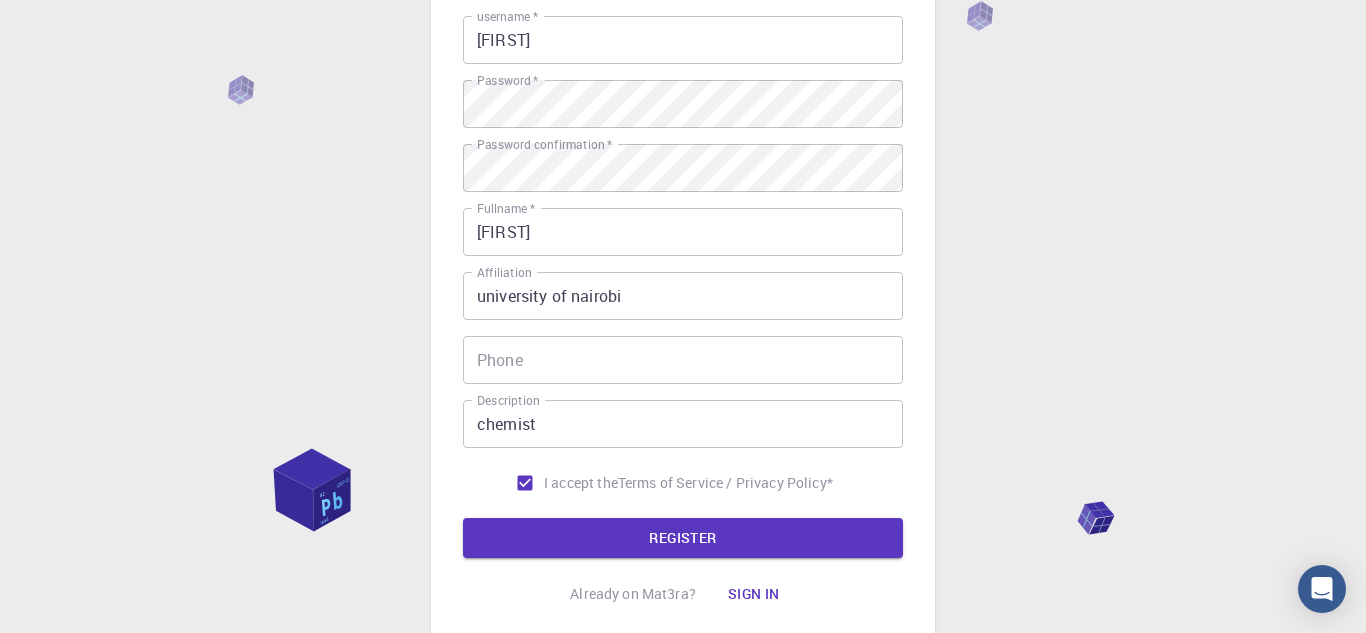 click on "Phone" at bounding box center [683, 360] 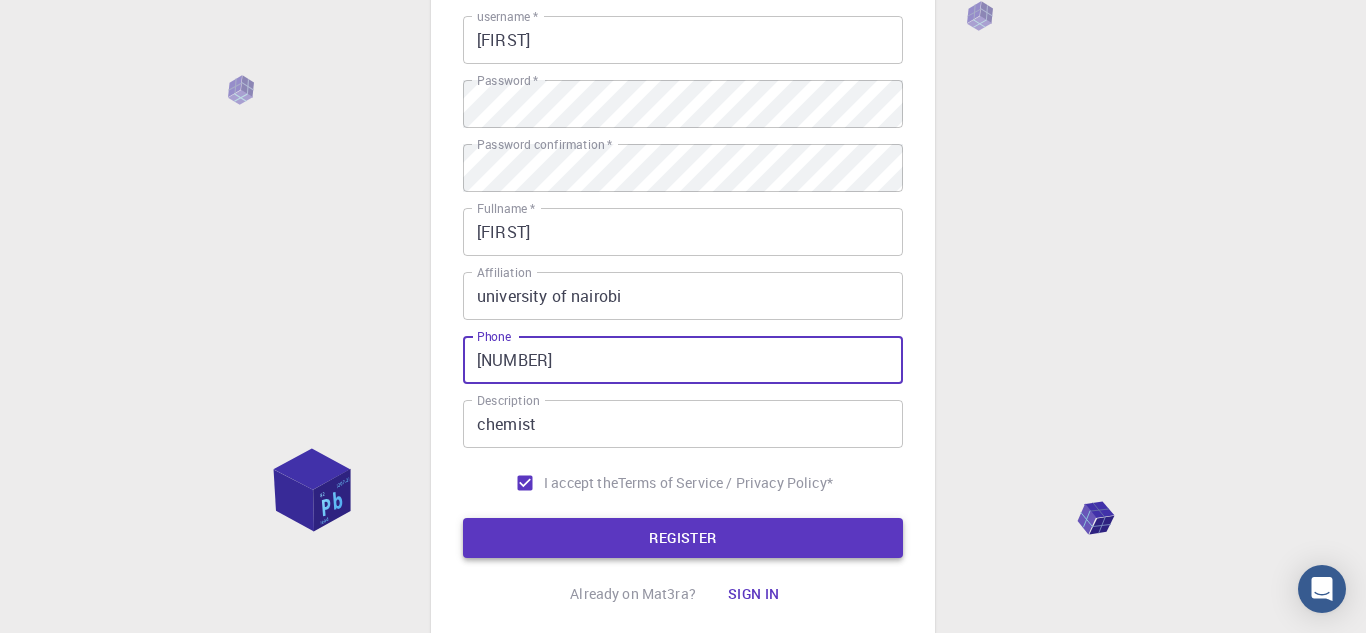 click on "REGISTER" at bounding box center (683, 538) 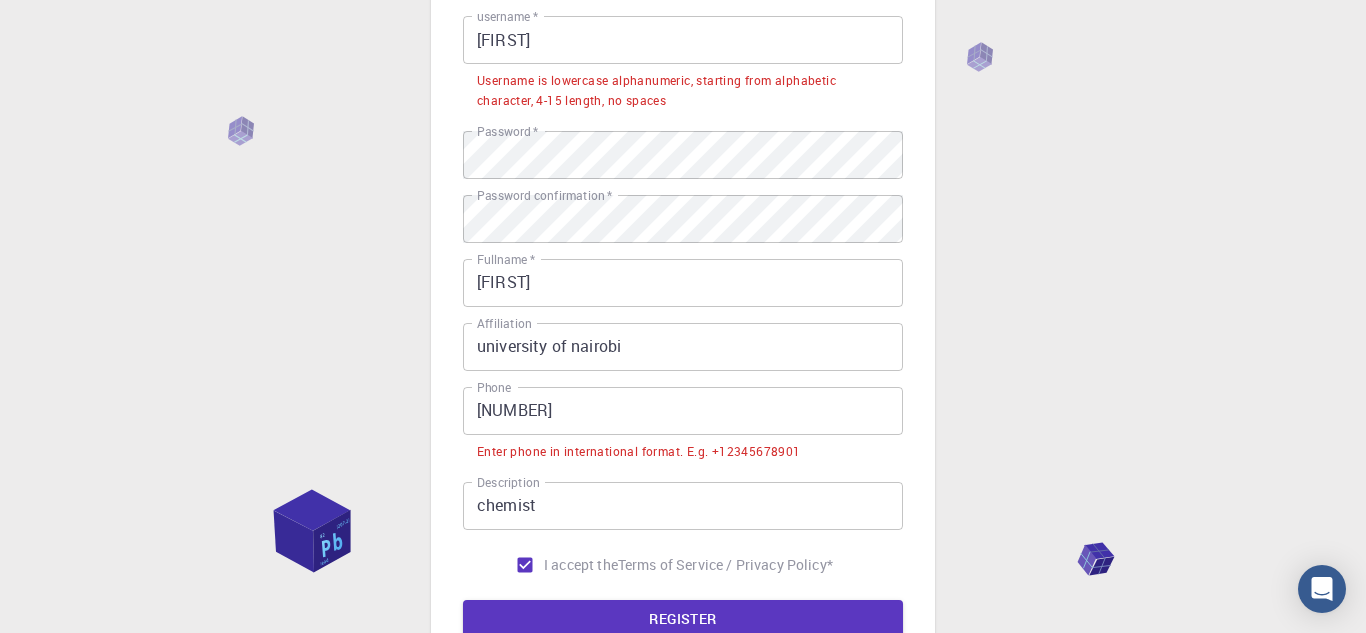 click on "[NUMBER]" at bounding box center (683, 411) 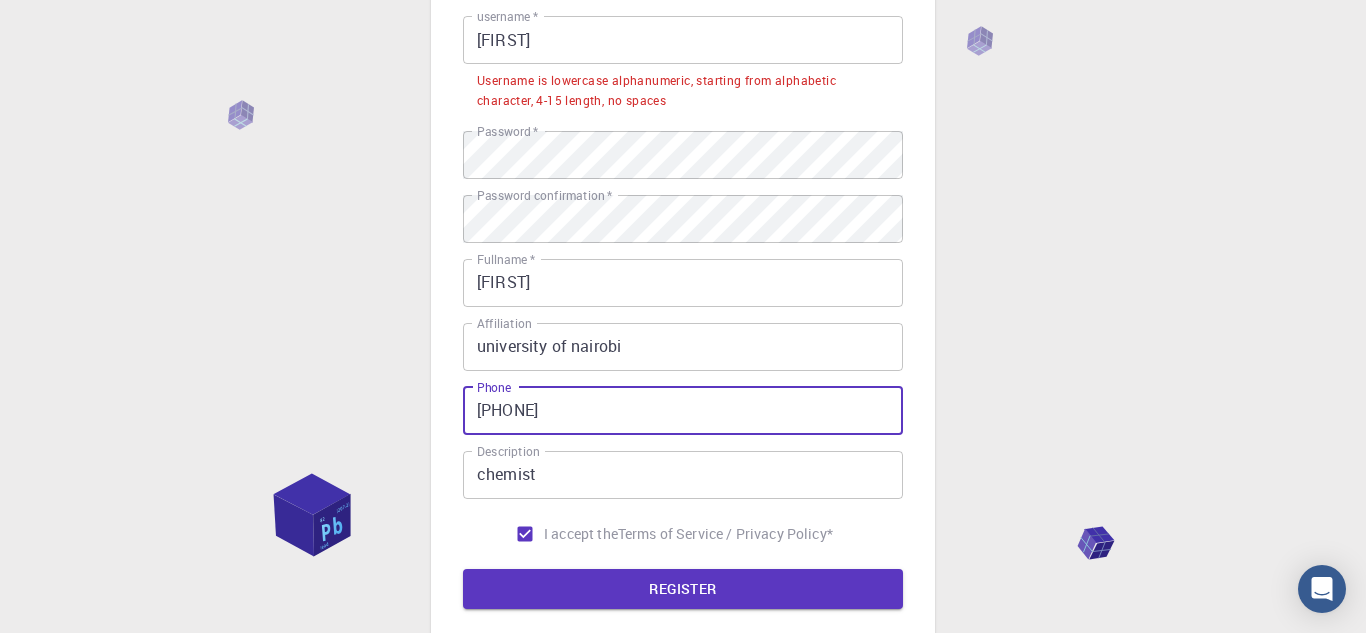 click on "[PHONE]" at bounding box center (683, 411) 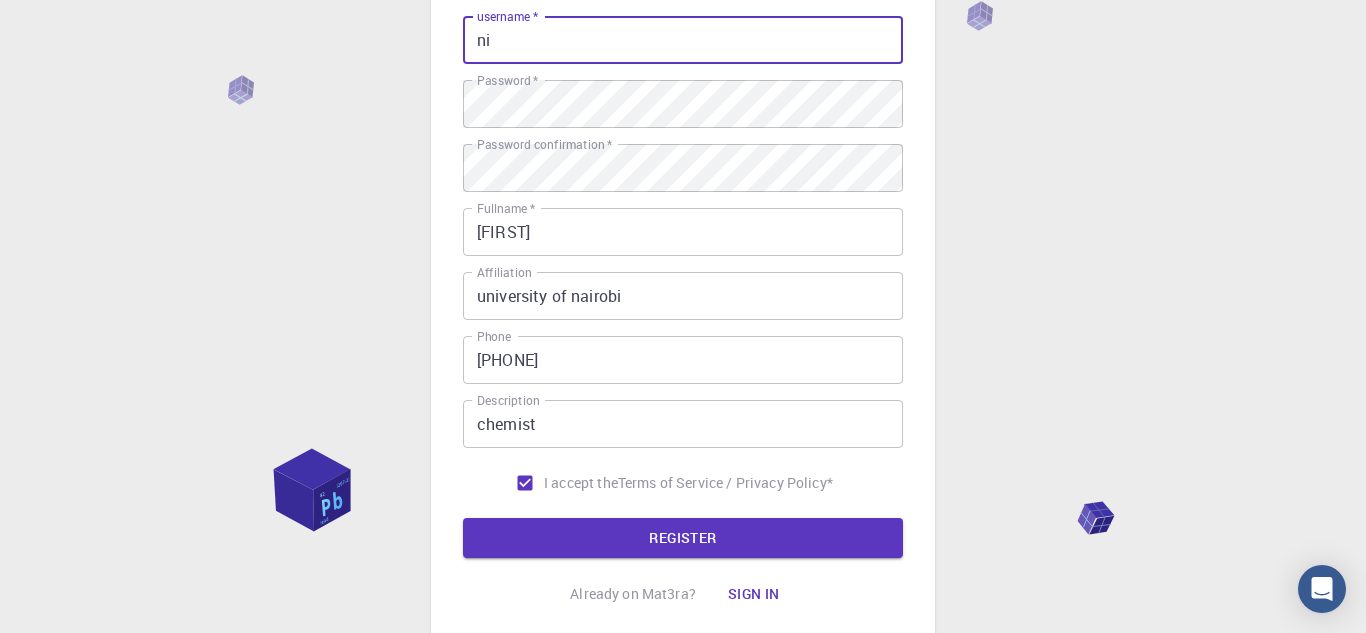 type on "n" 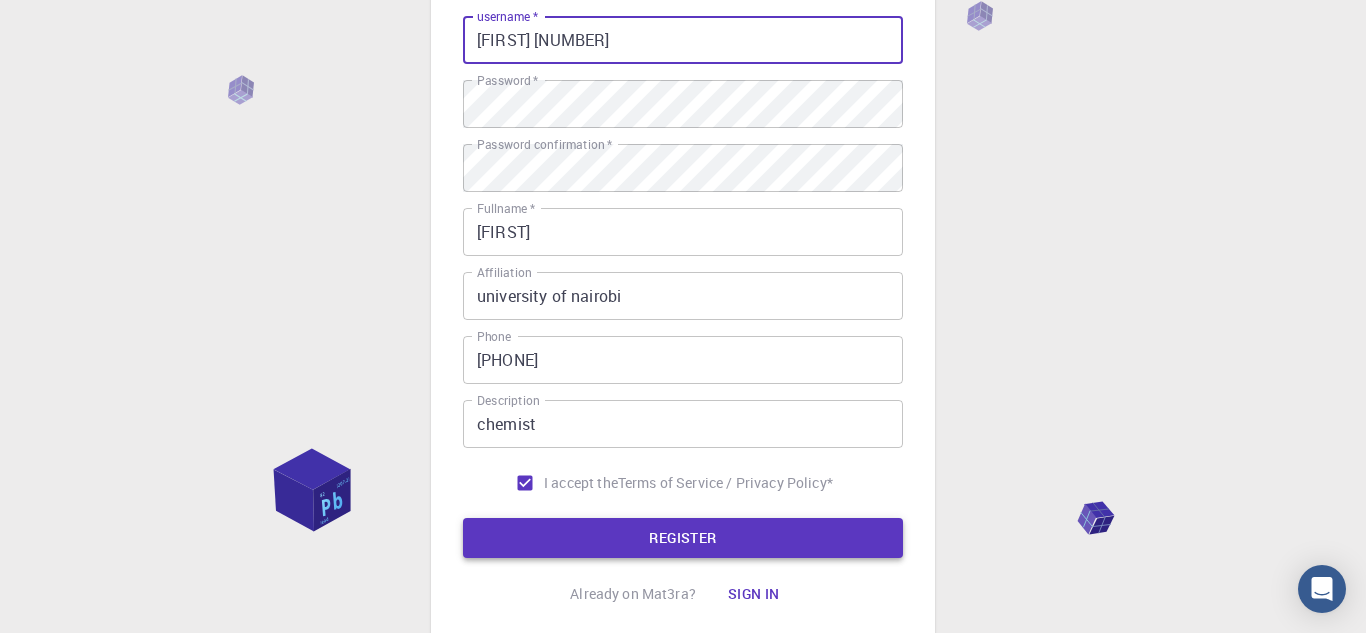 click on "REGISTER" at bounding box center [683, 538] 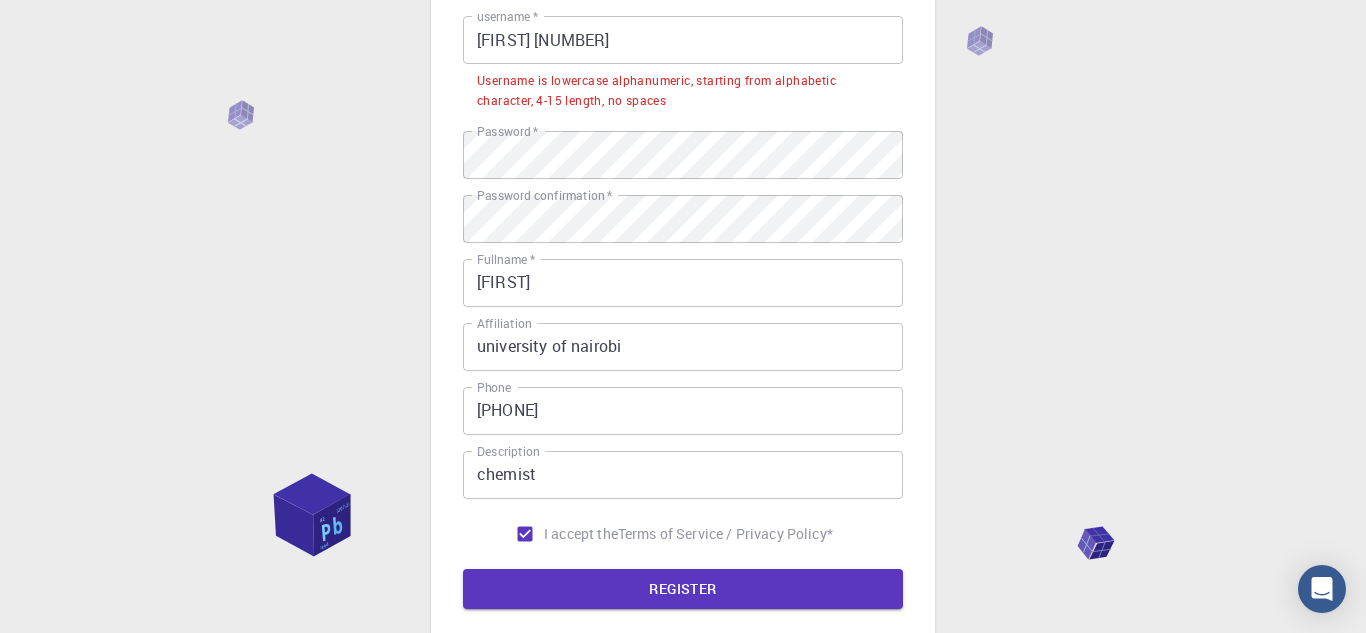 click on "[FIRST] [NUMBER]" at bounding box center [683, 40] 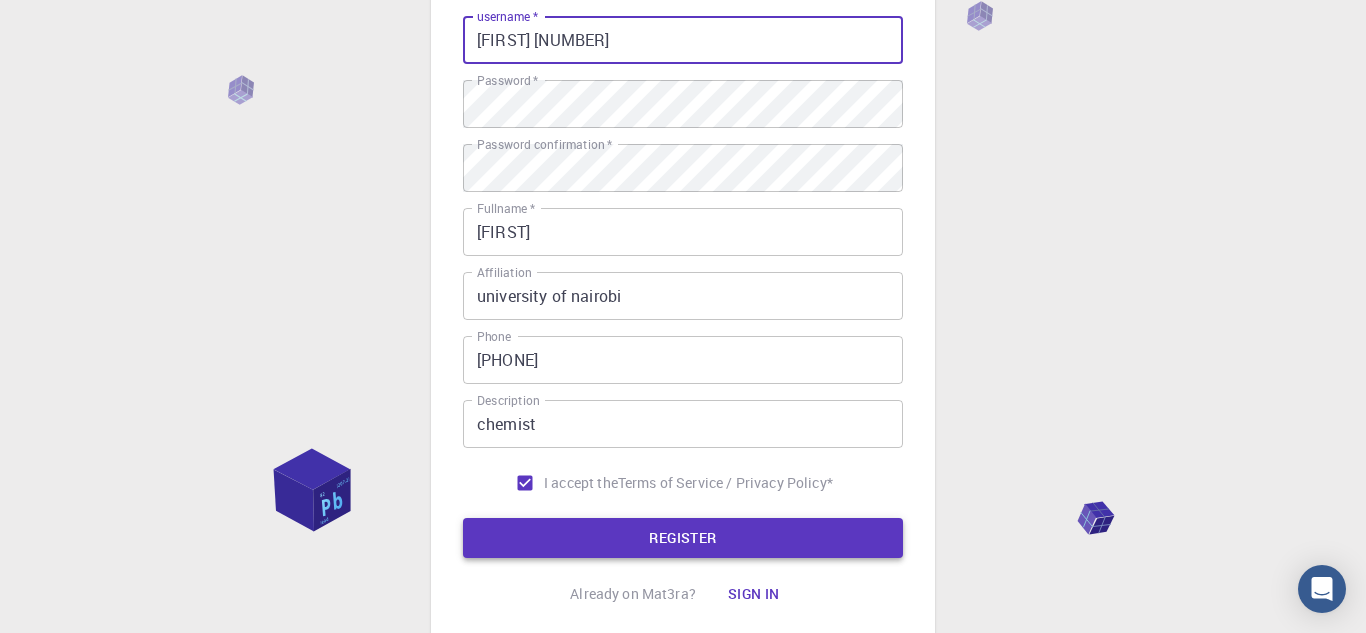 click on "REGISTER" at bounding box center (683, 538) 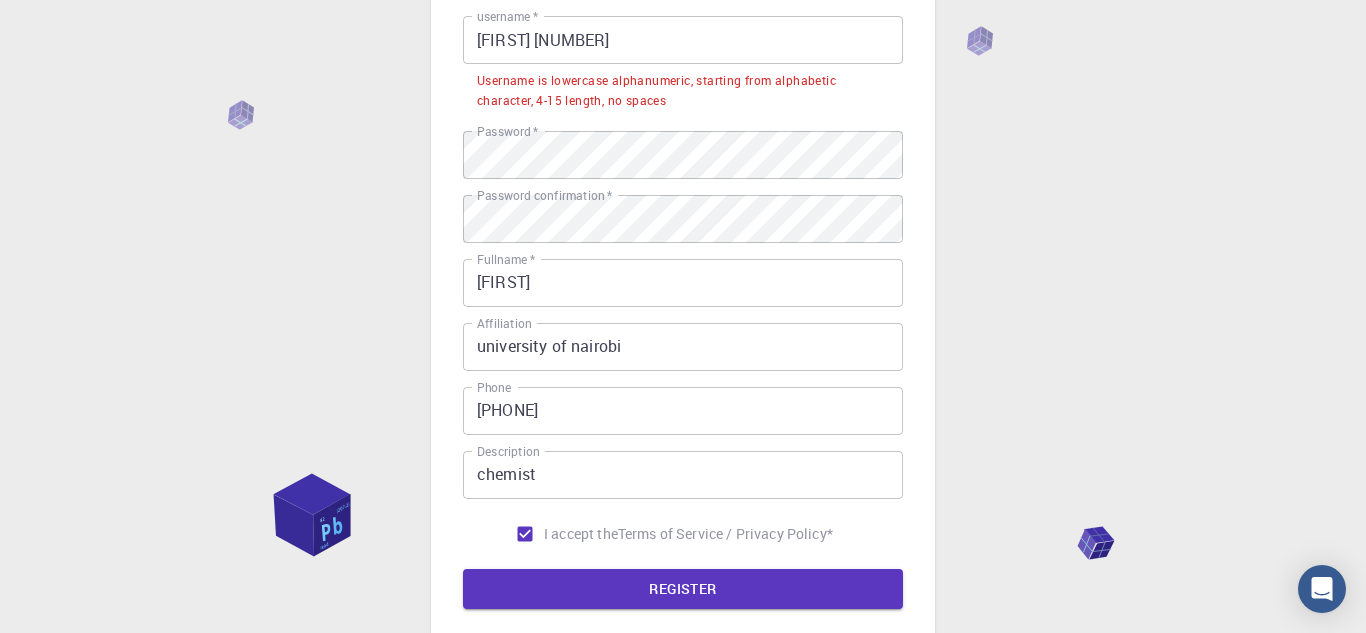 click on "[FIRST] [NUMBER]" at bounding box center [683, 40] 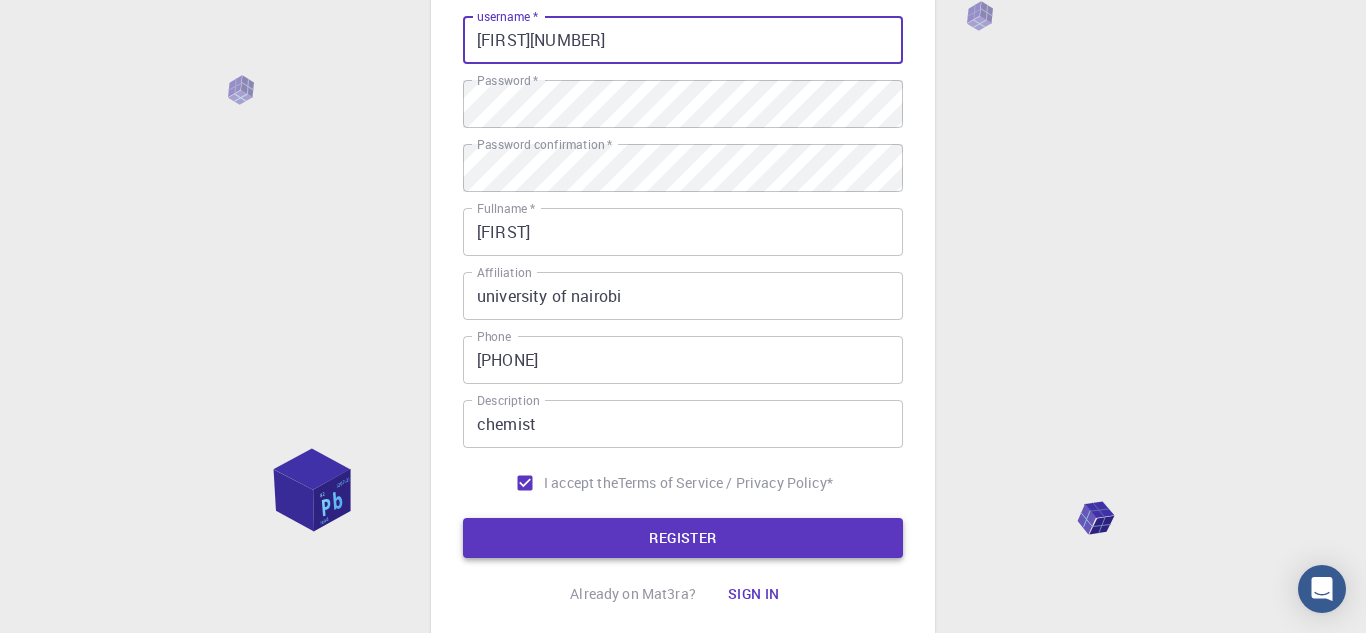 type on "[FIRST][NUMBER]" 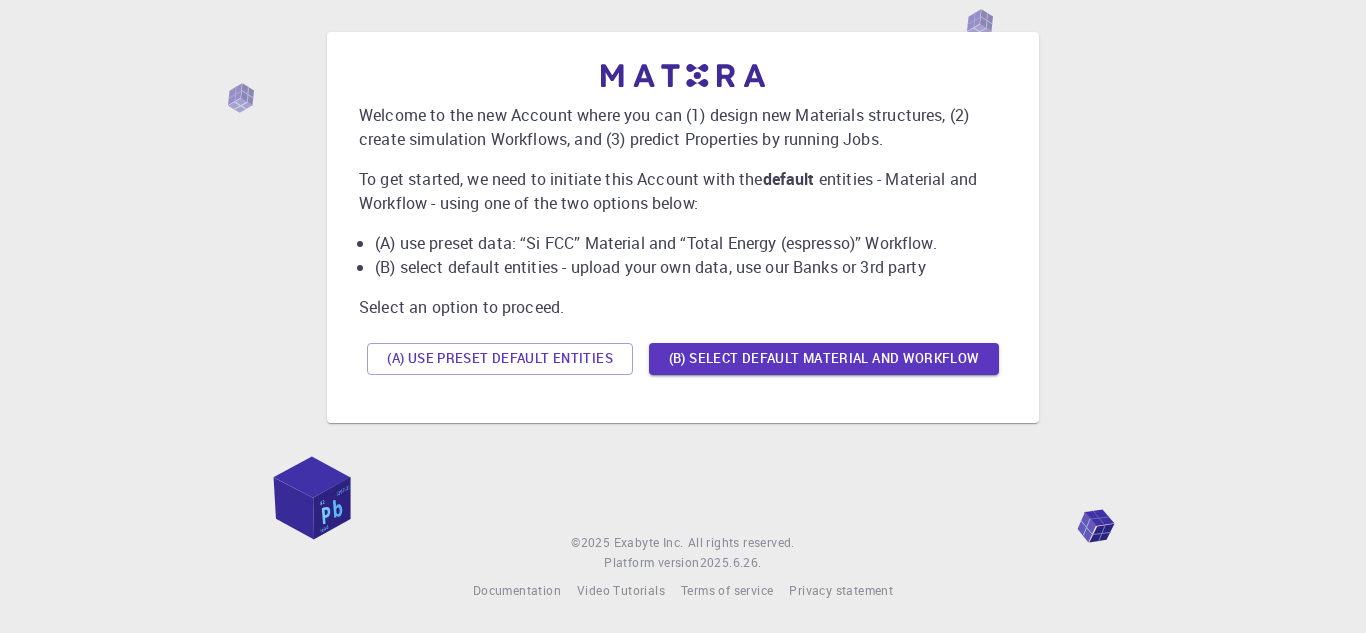 scroll, scrollTop: 0, scrollLeft: 0, axis: both 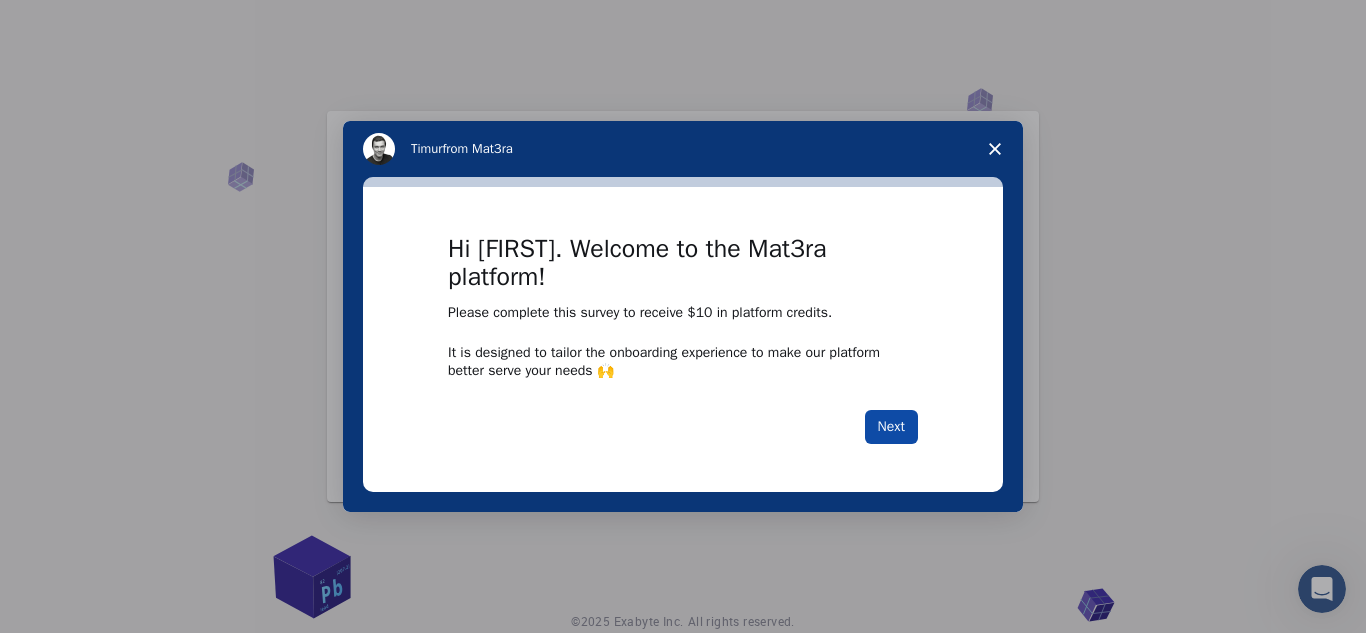 click on "Next" at bounding box center (891, 427) 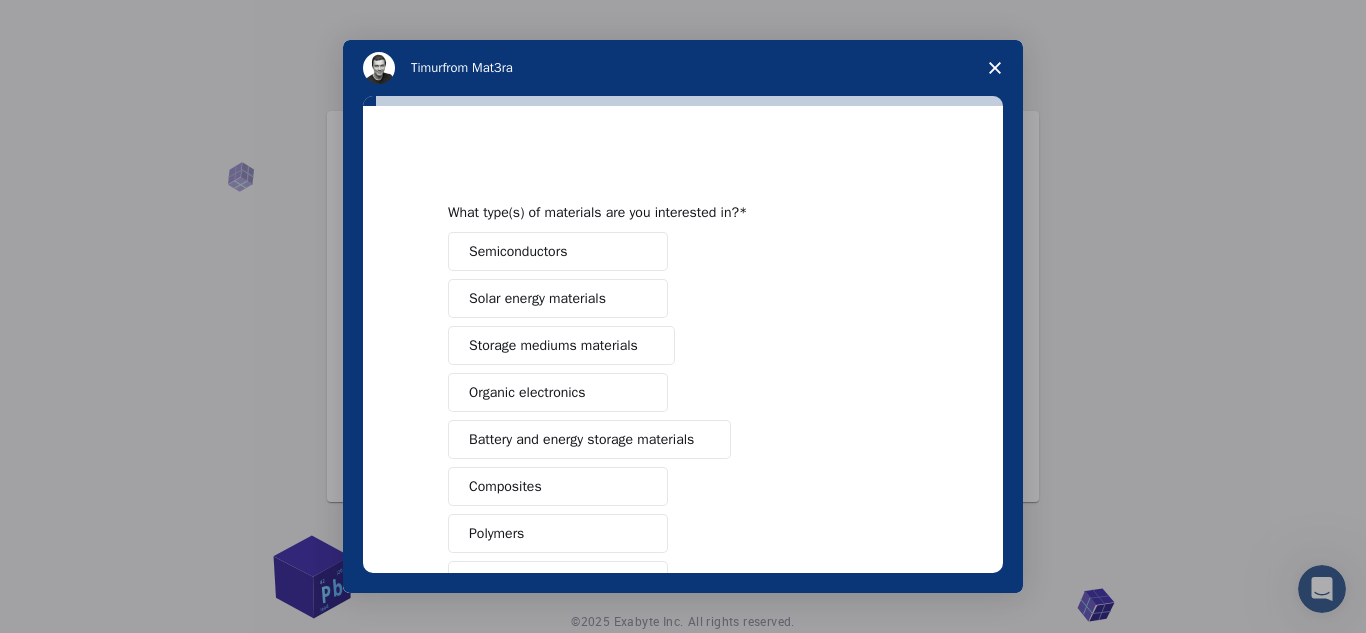 click on "Organic electronics" at bounding box center [558, 392] 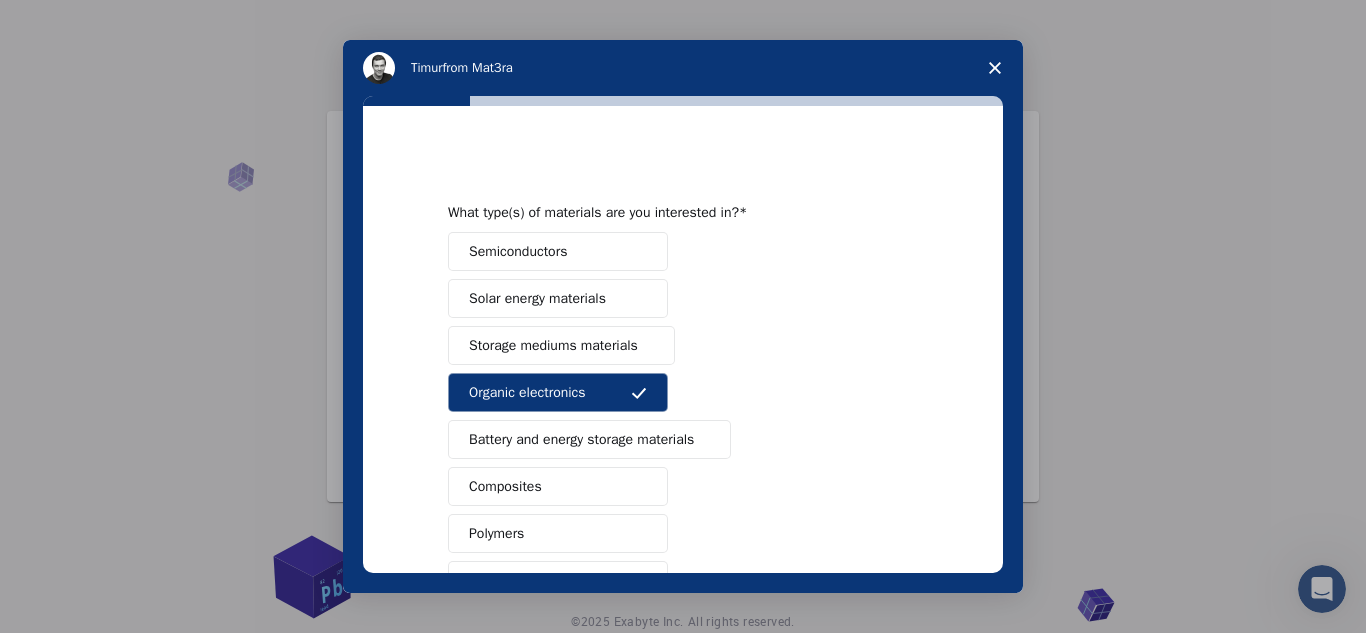 type 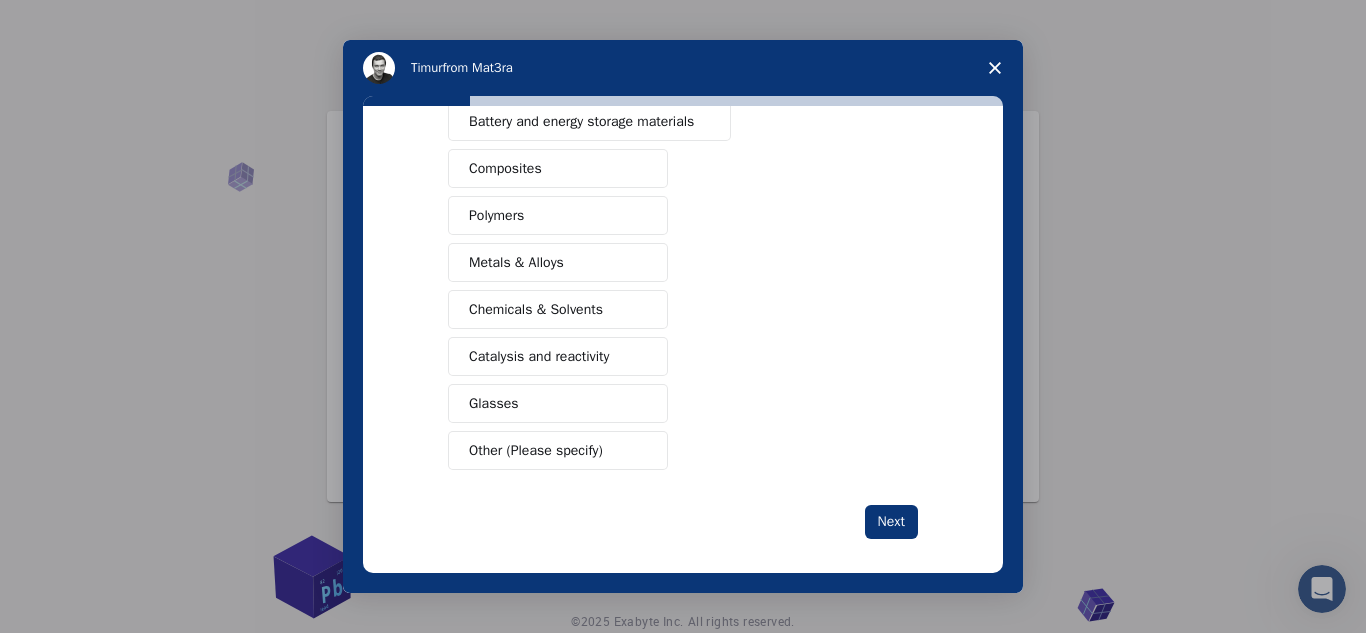 scroll, scrollTop: 332, scrollLeft: 0, axis: vertical 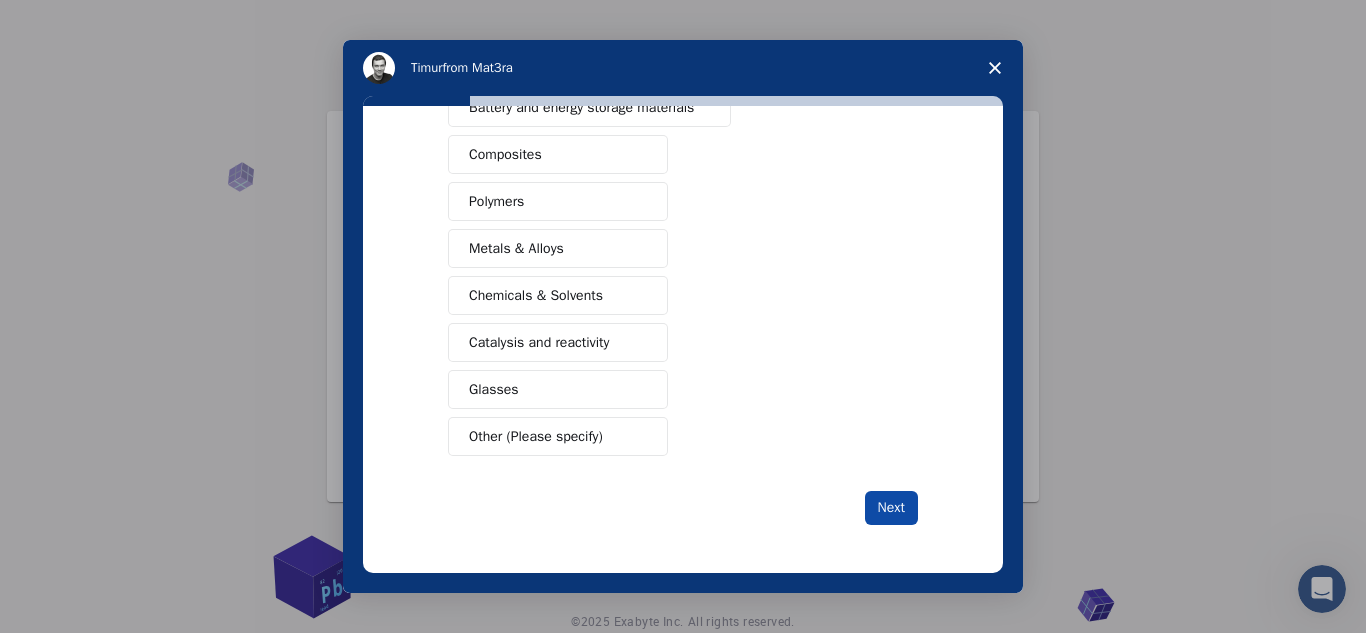 click on "Next" at bounding box center [891, 508] 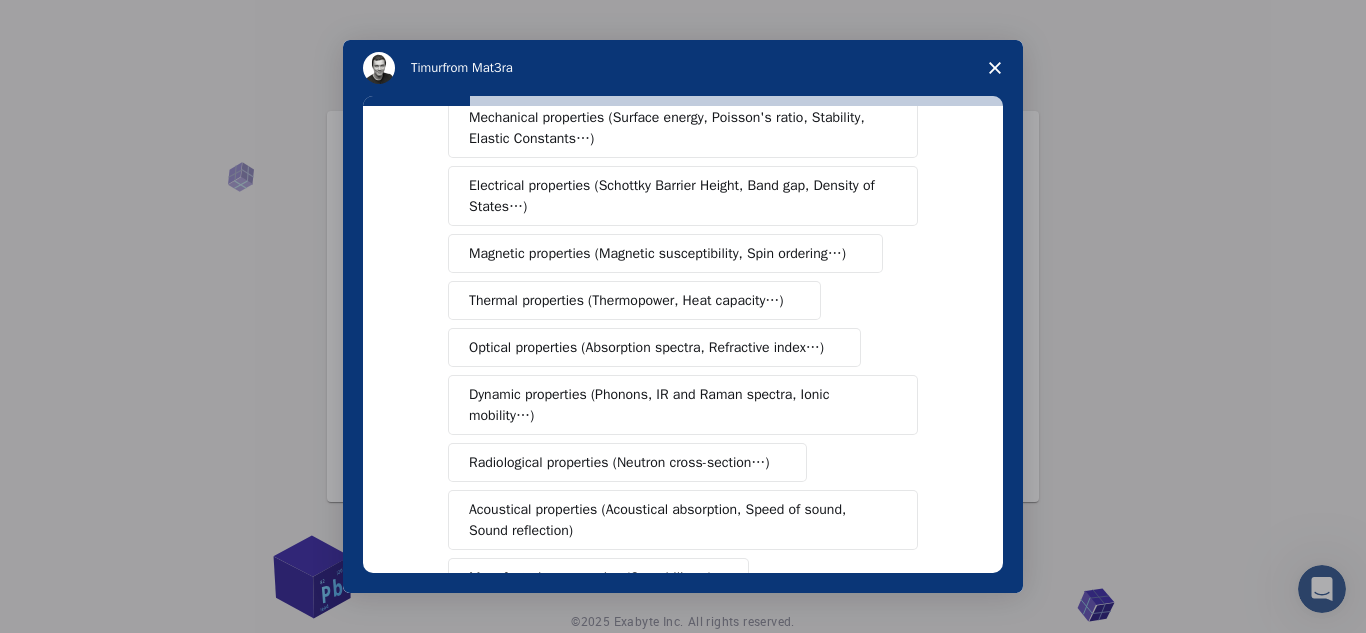 scroll, scrollTop: 80, scrollLeft: 0, axis: vertical 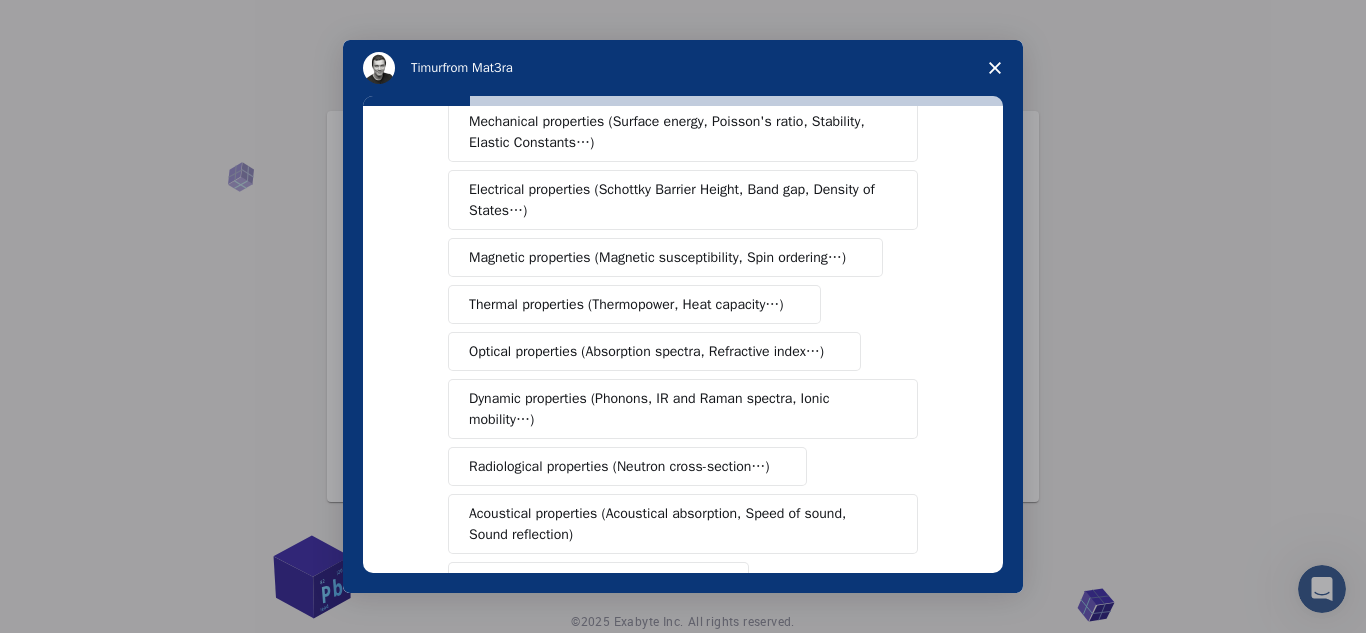 click on "Dynamic properties (Phonons, IR and Raman spectra, Ionic mobility…)" at bounding box center (675, 409) 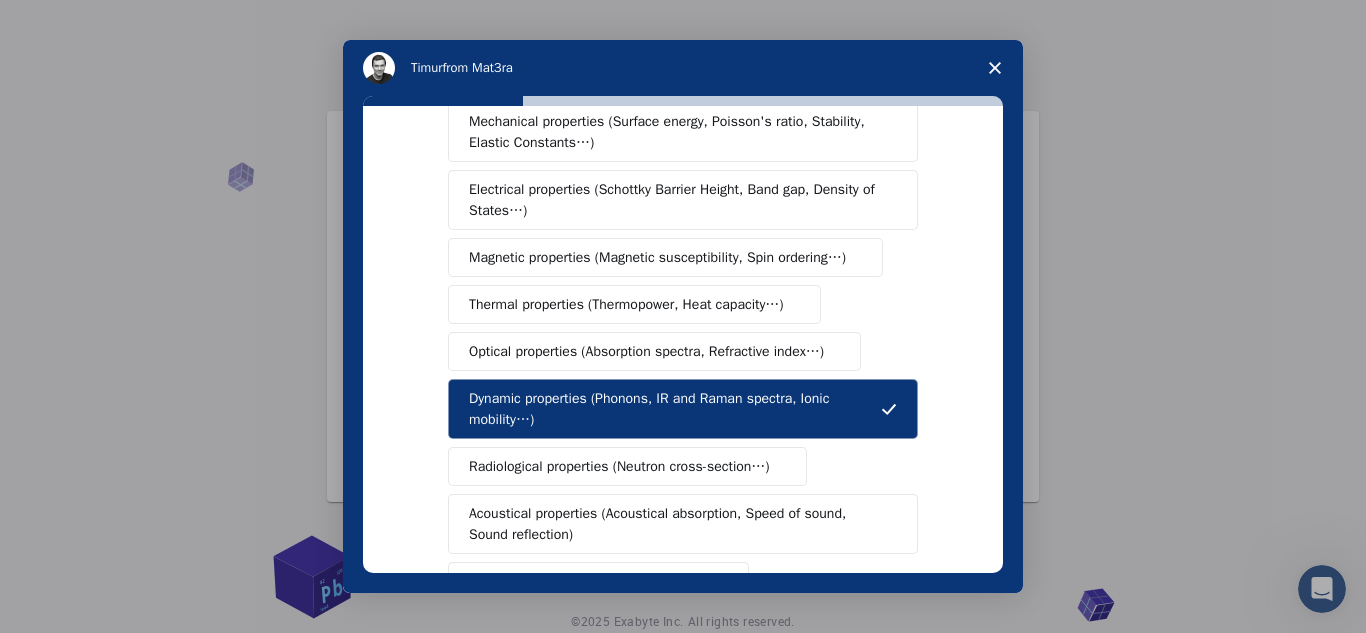 type 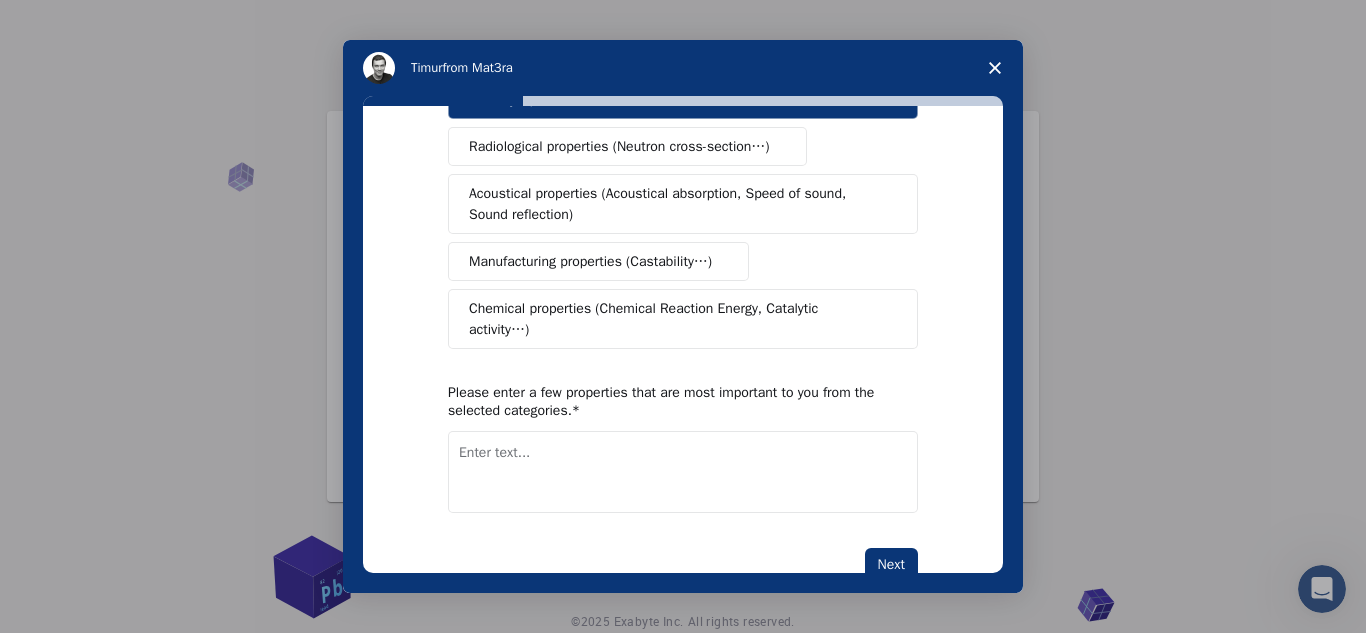 scroll, scrollTop: 443, scrollLeft: 0, axis: vertical 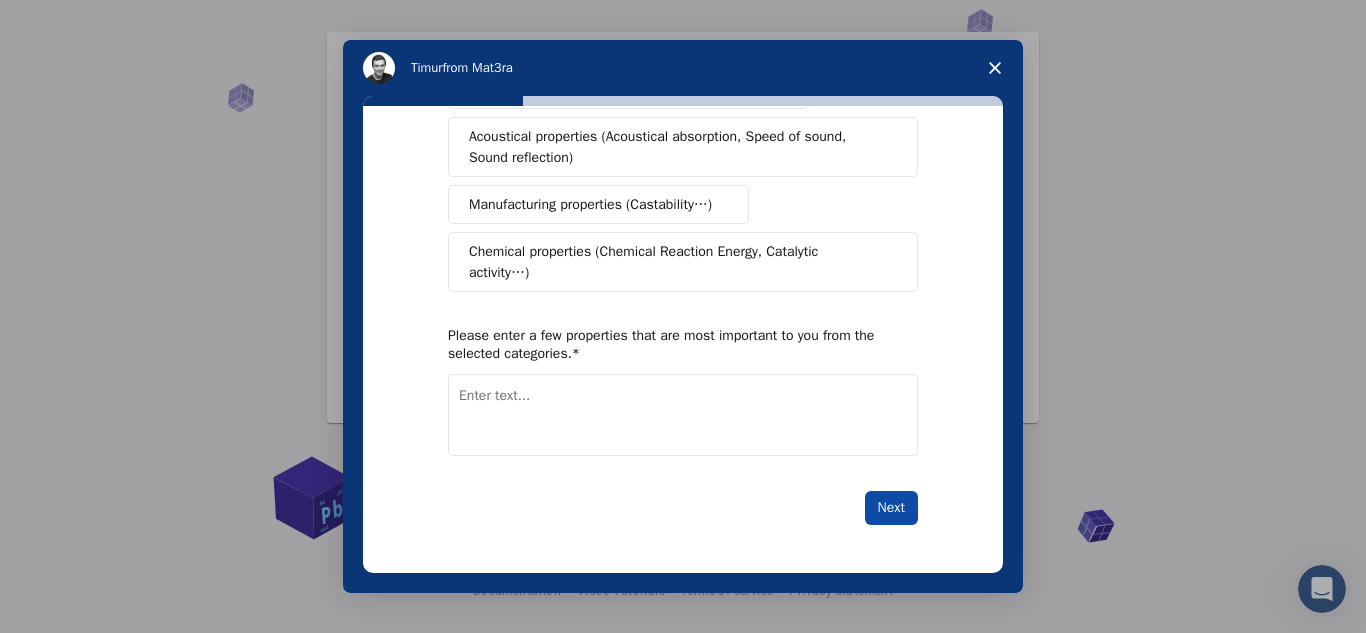 click on "Next" at bounding box center [891, 508] 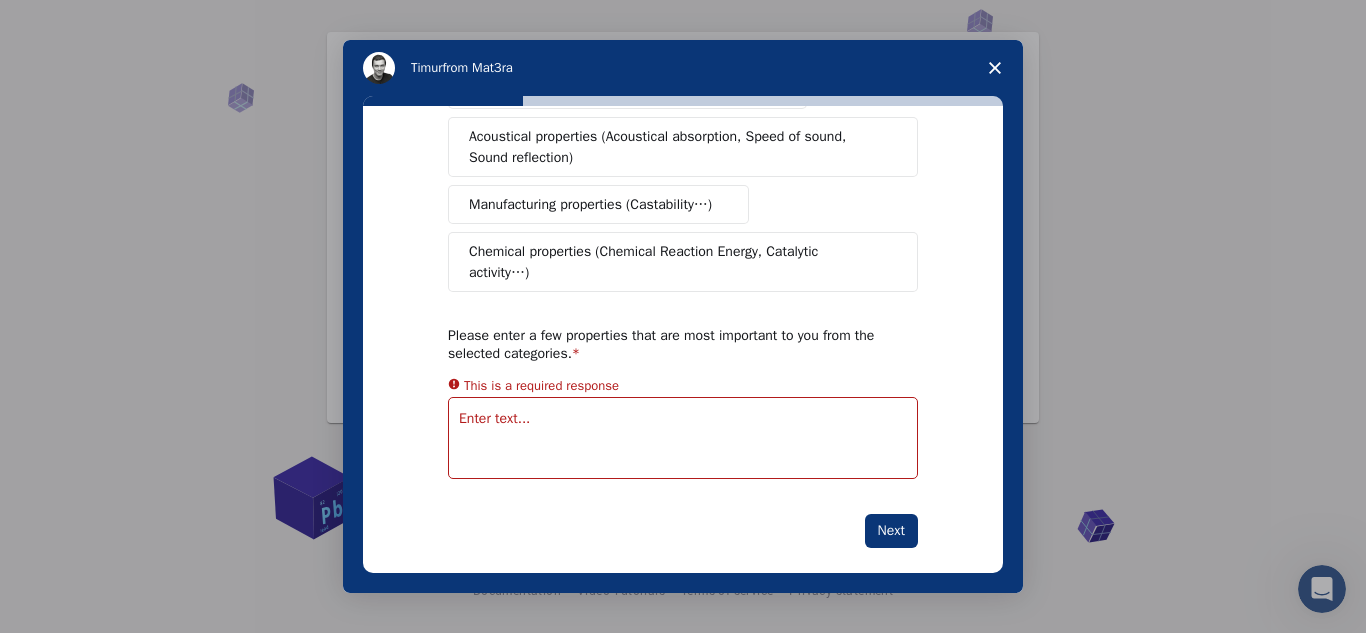 click at bounding box center (683, 438) 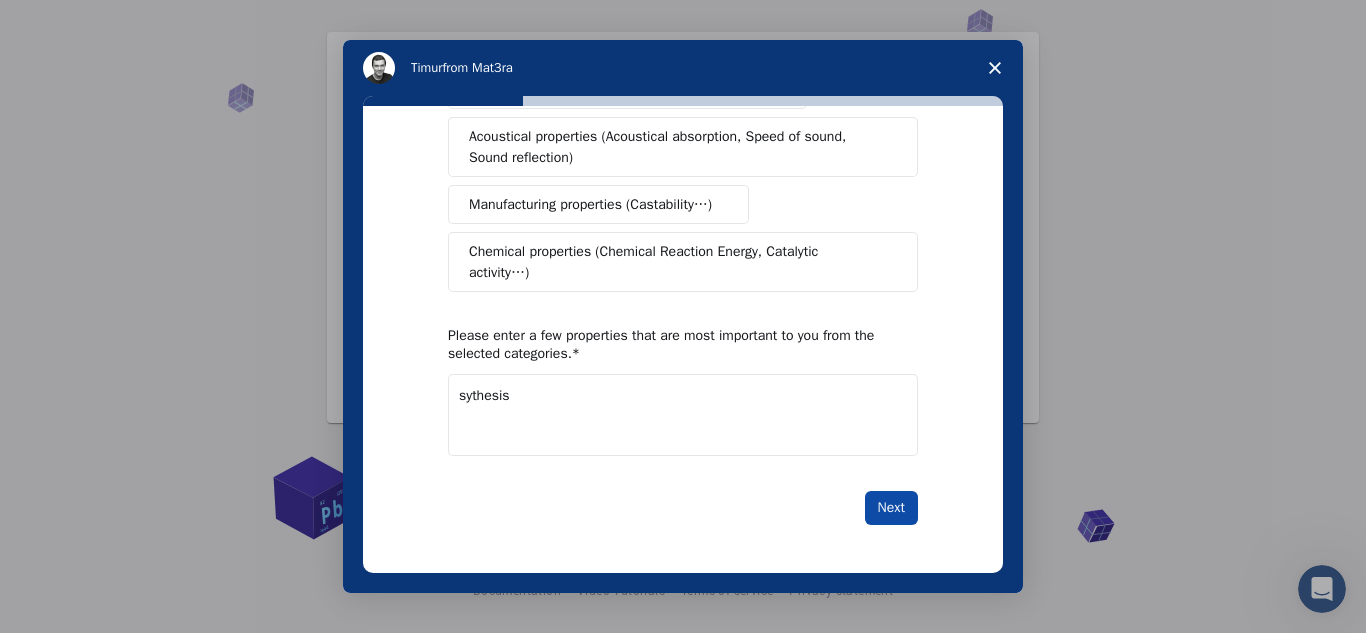type on "sythesis" 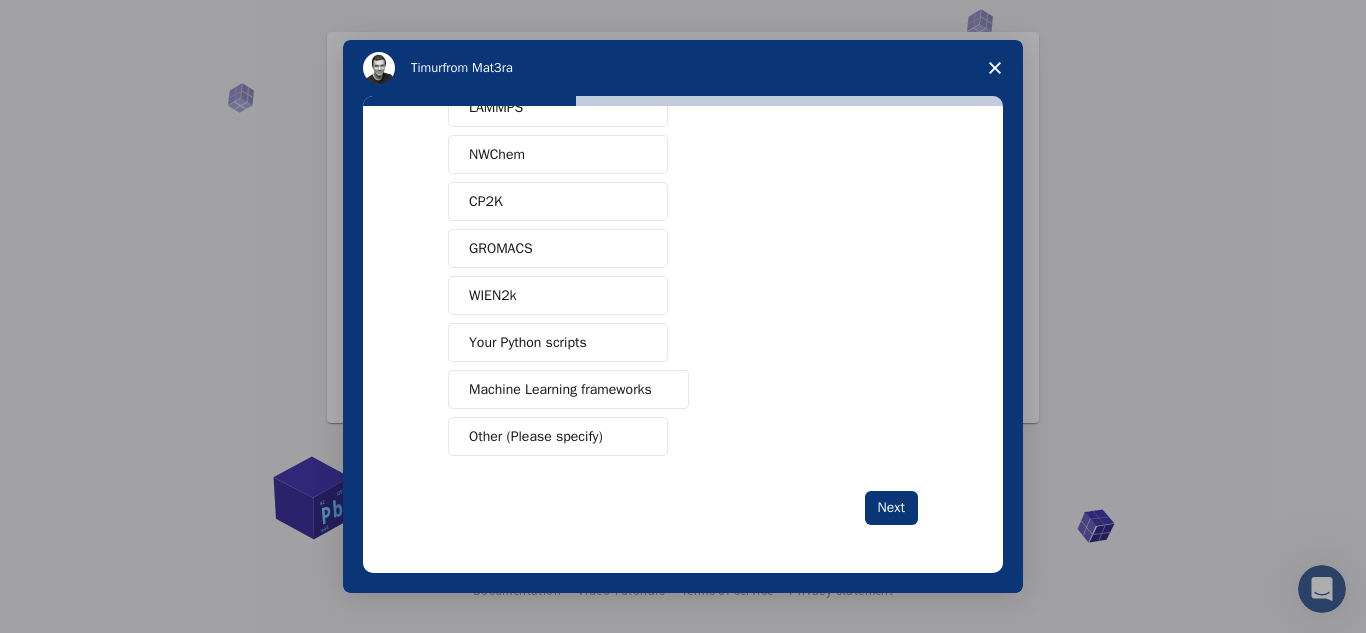 scroll, scrollTop: 0, scrollLeft: 0, axis: both 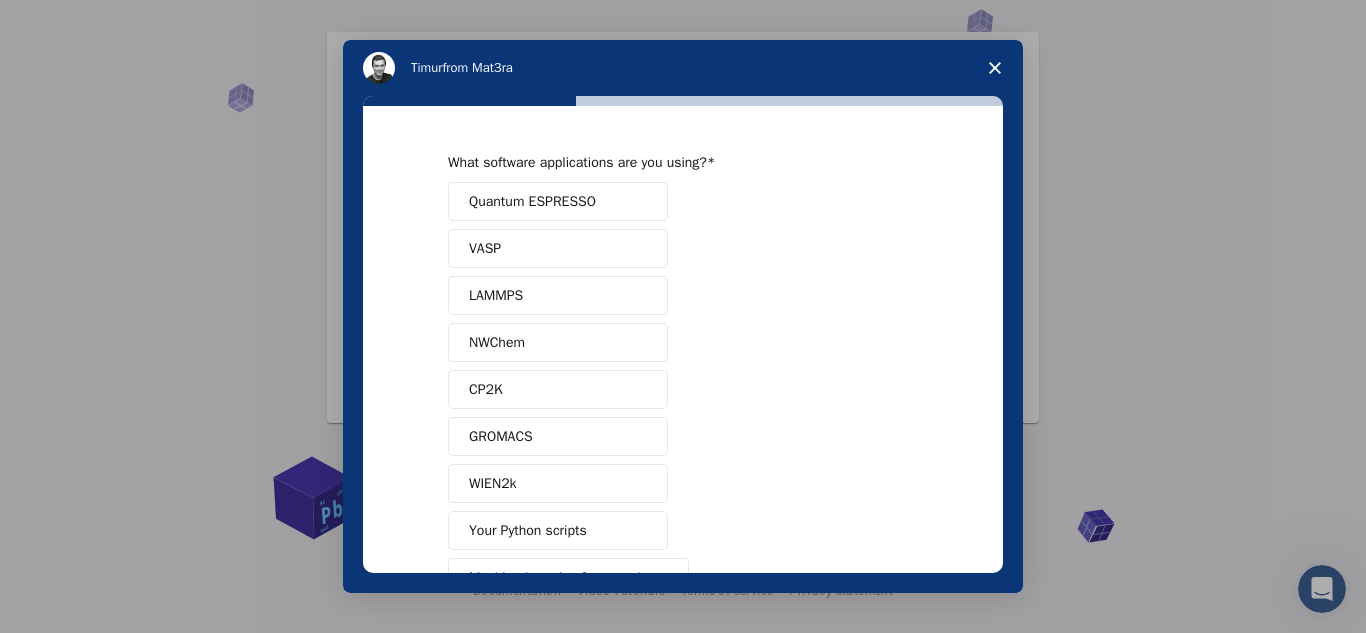 click on "GROMACS" at bounding box center [558, 436] 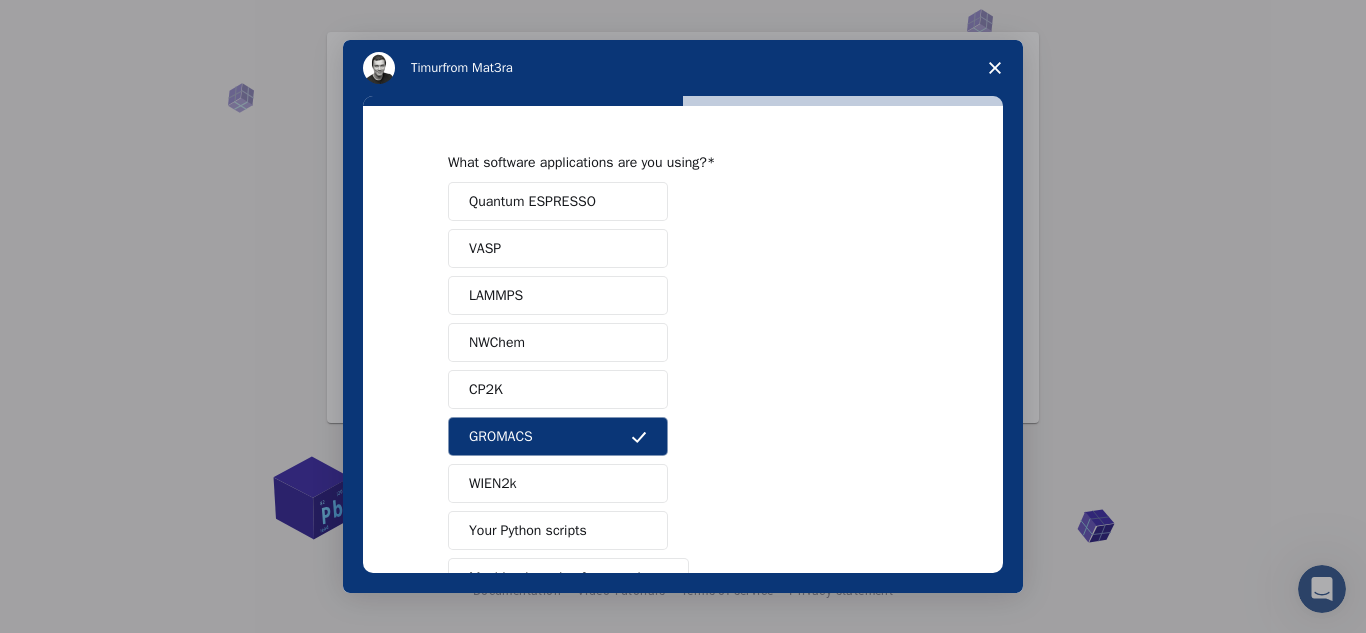 type 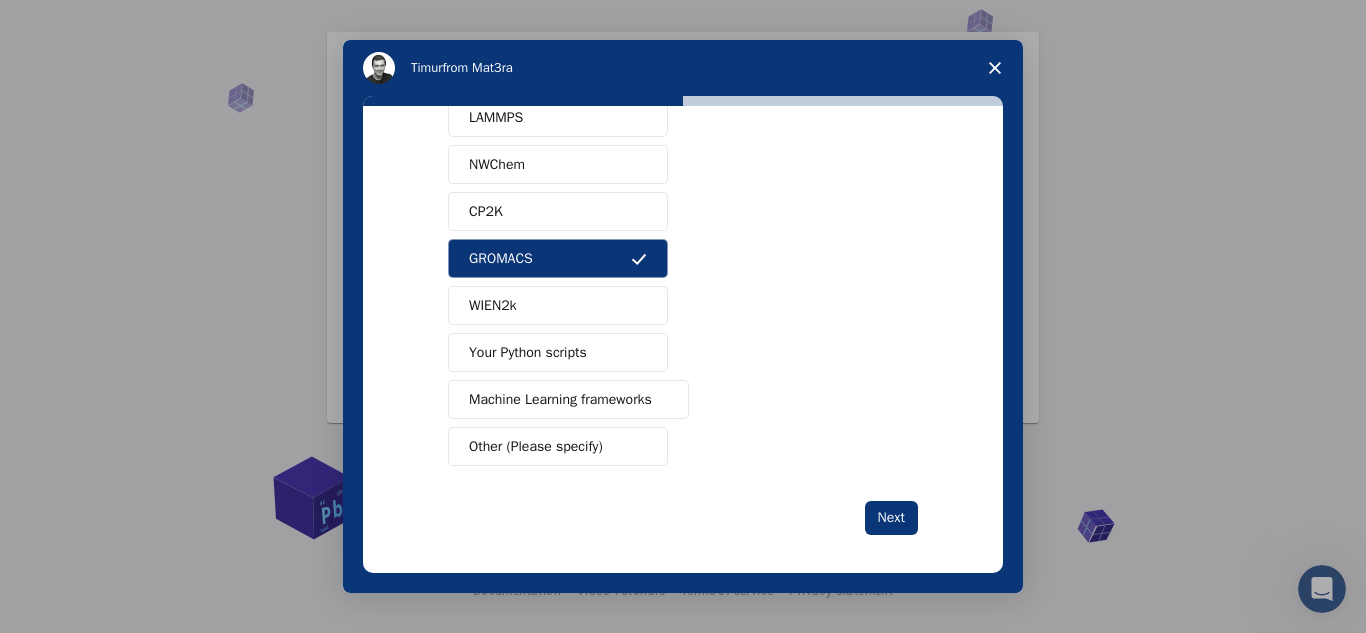 scroll, scrollTop: 188, scrollLeft: 0, axis: vertical 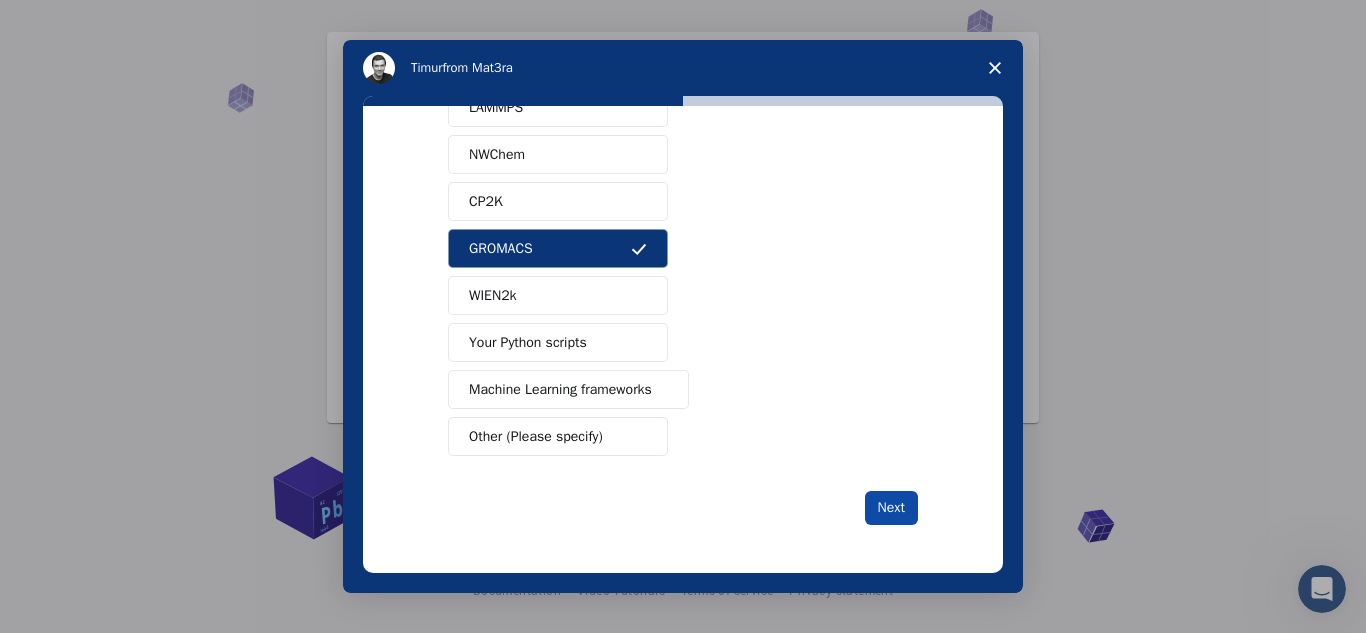 click on "Next" at bounding box center (891, 508) 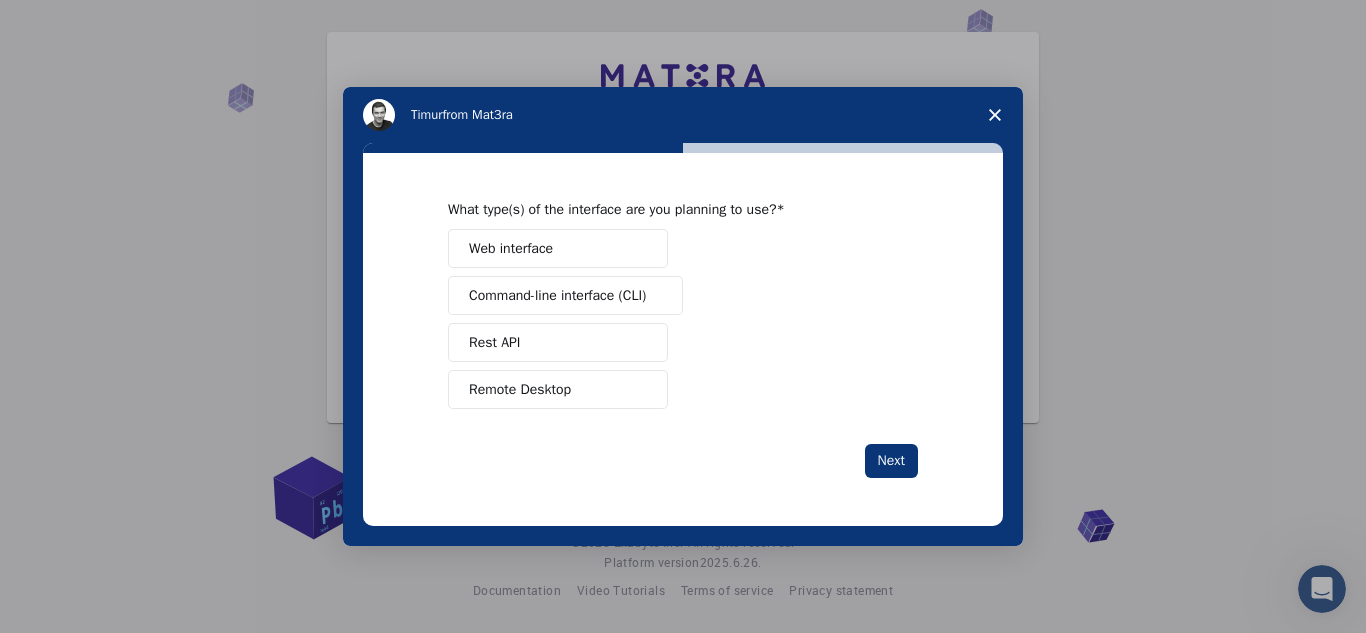 scroll, scrollTop: 0, scrollLeft: 0, axis: both 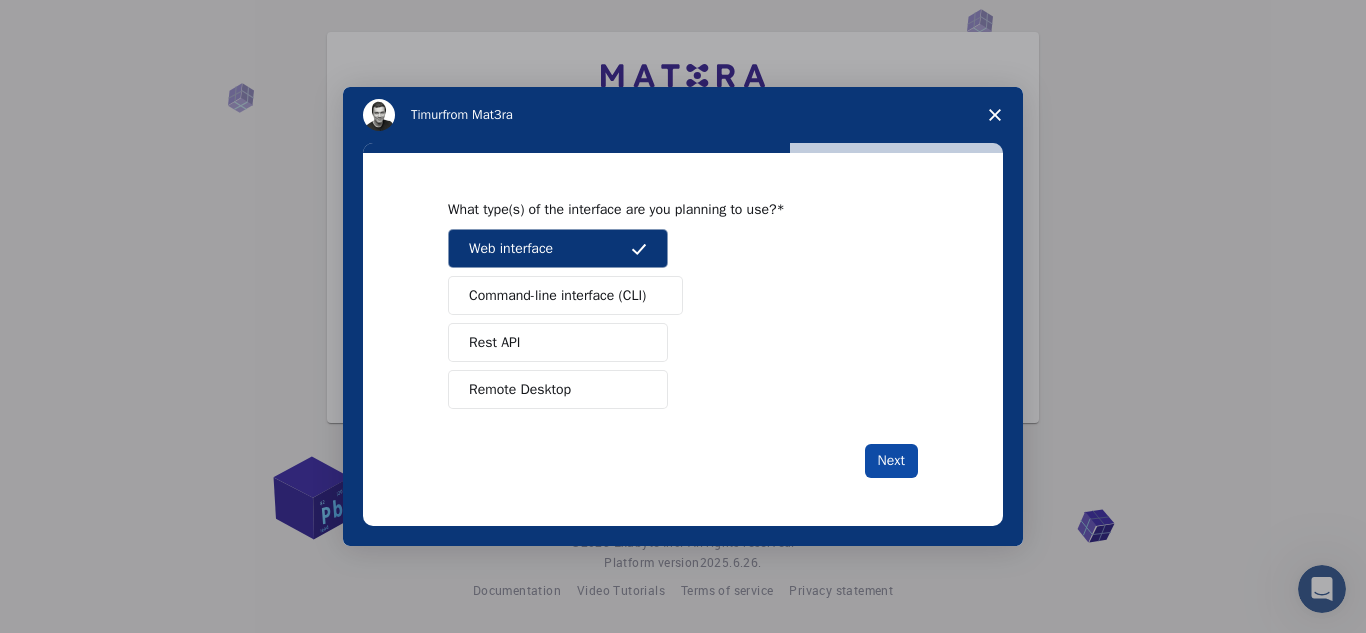 click on "Next" at bounding box center (891, 461) 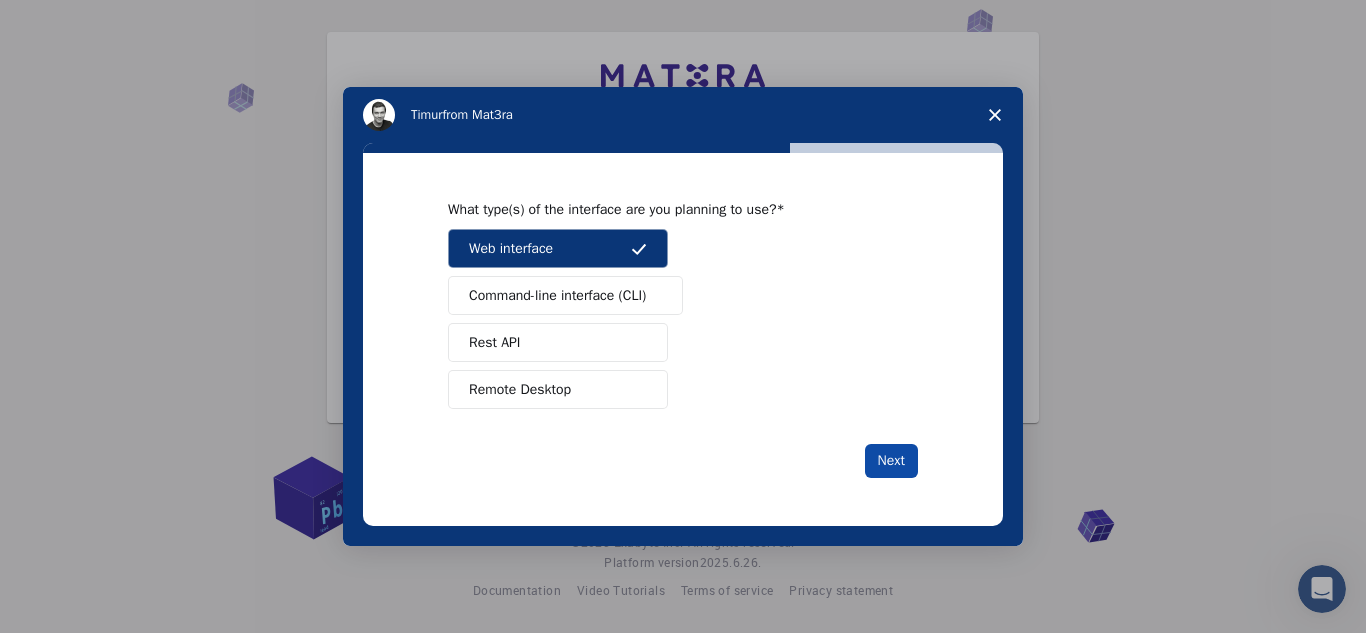 click on "Next" at bounding box center [891, 461] 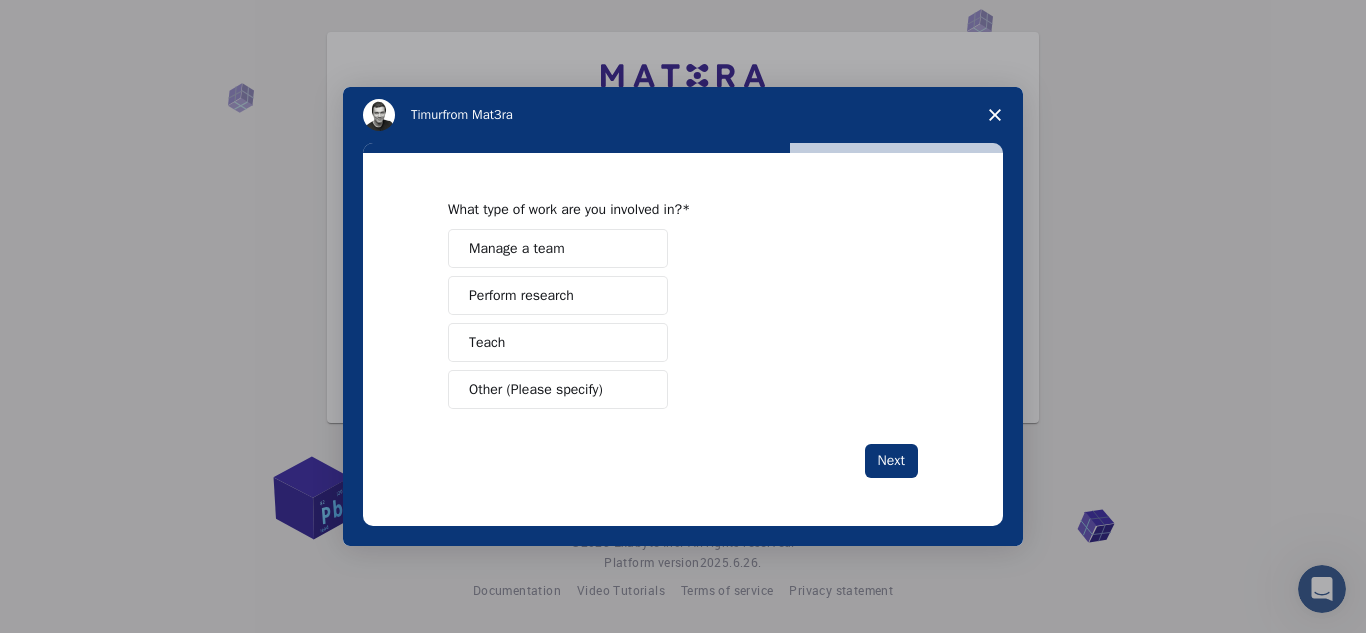 click on "Teach" at bounding box center (558, 342) 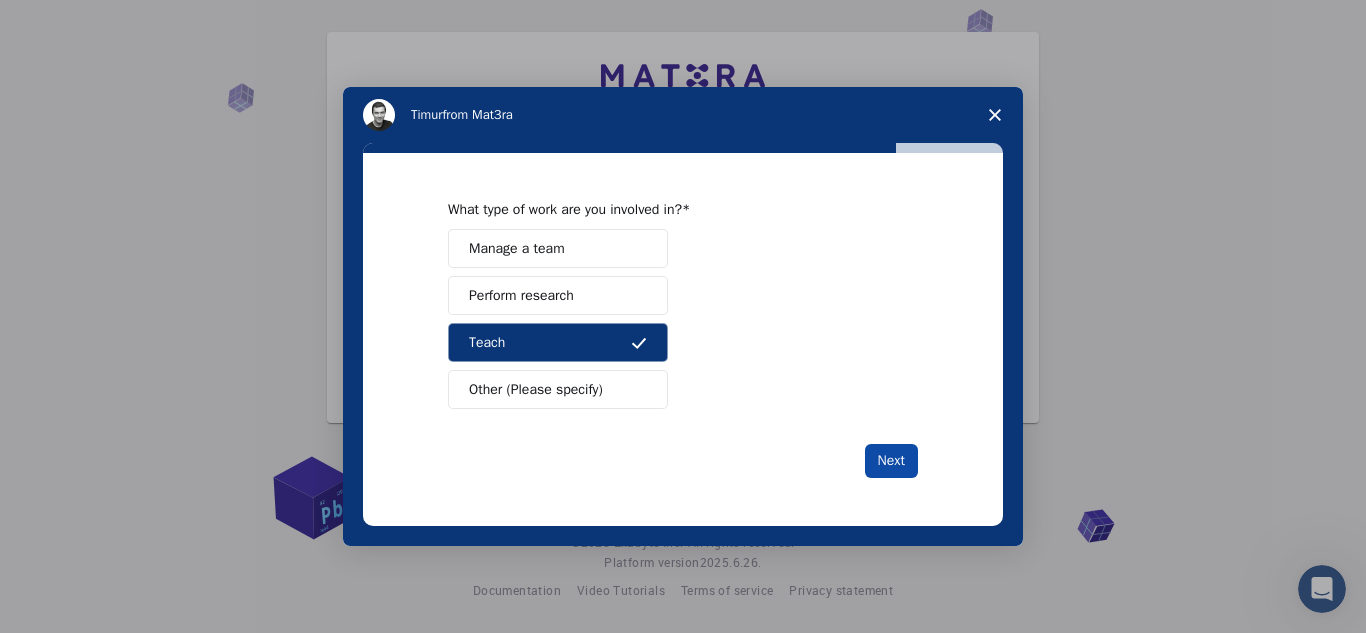 click on "Next" at bounding box center (891, 461) 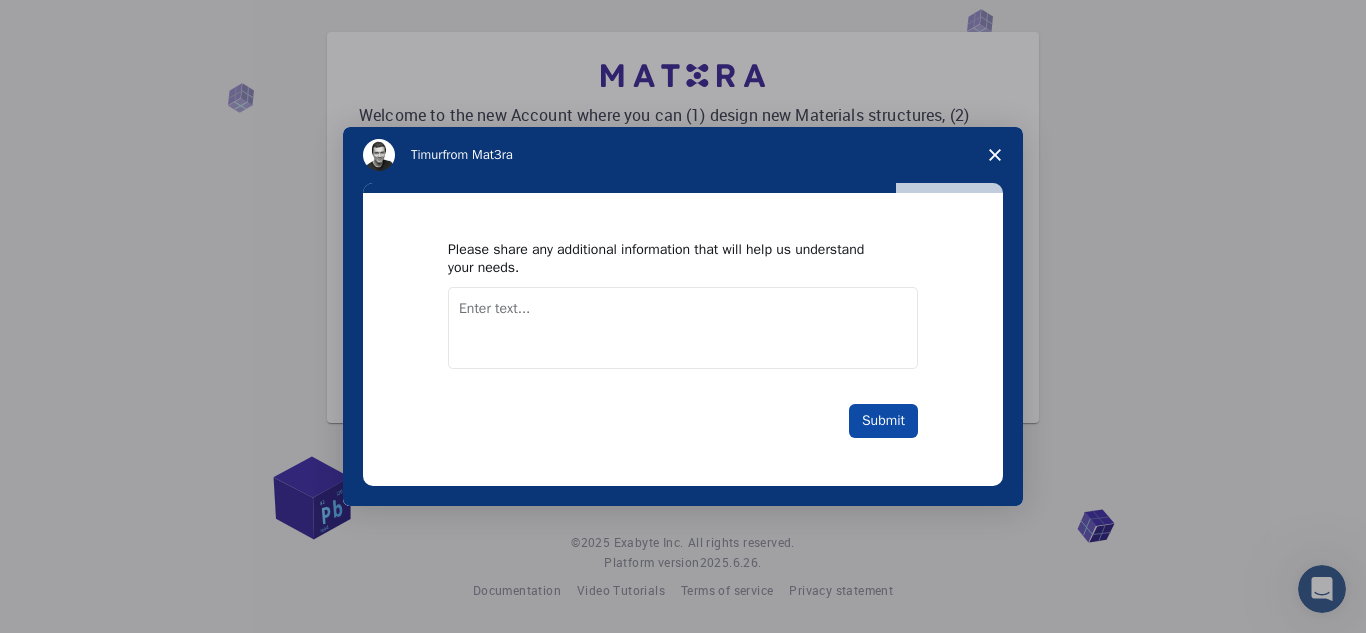 click on "Submit" at bounding box center [883, 421] 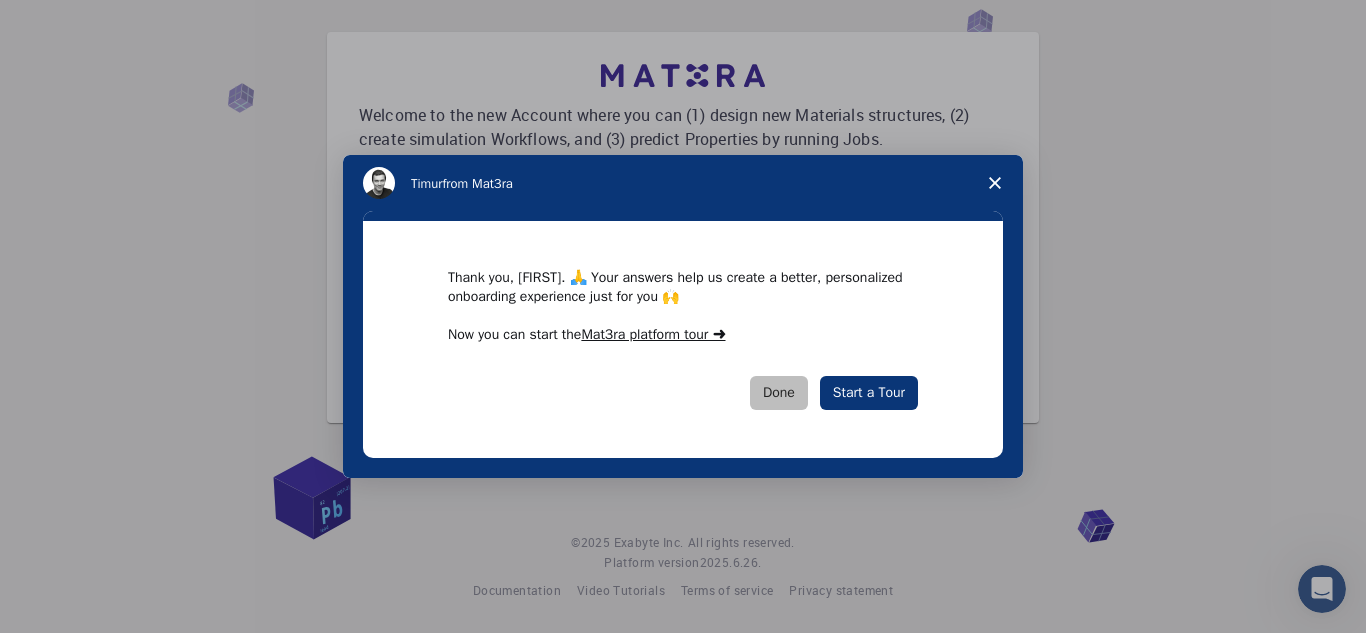 click on "Done" at bounding box center (779, 393) 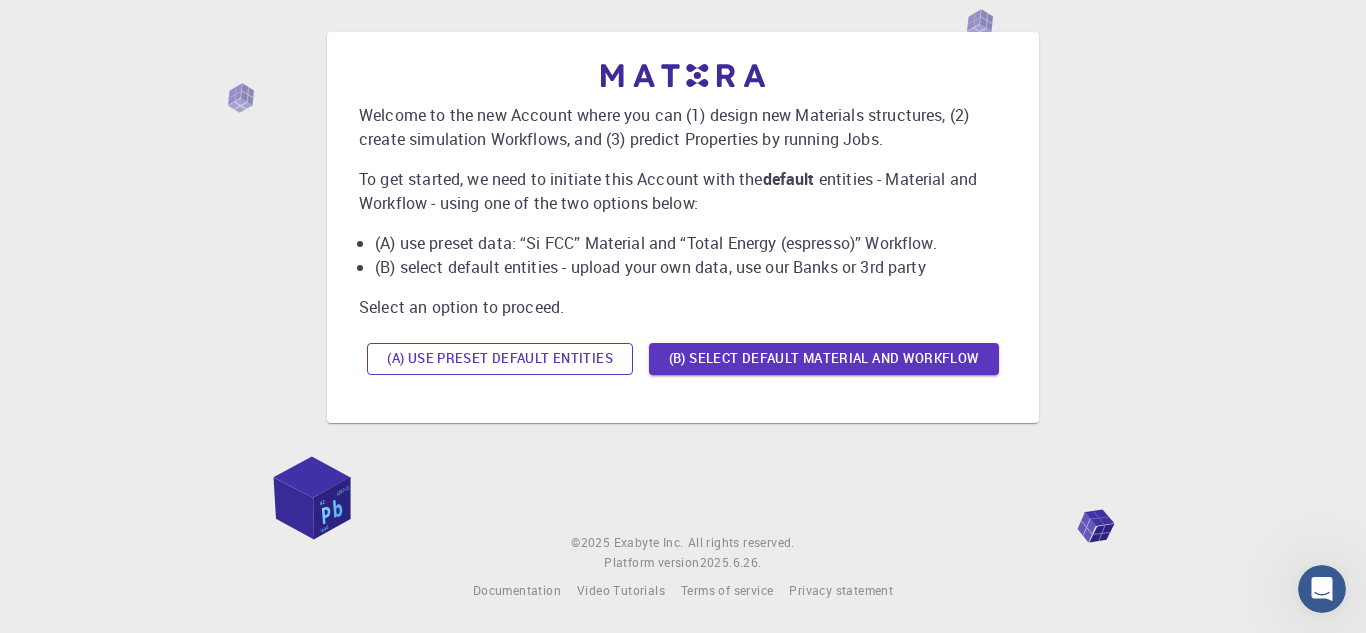 click on "(A) Use preset default entities" at bounding box center (500, 359) 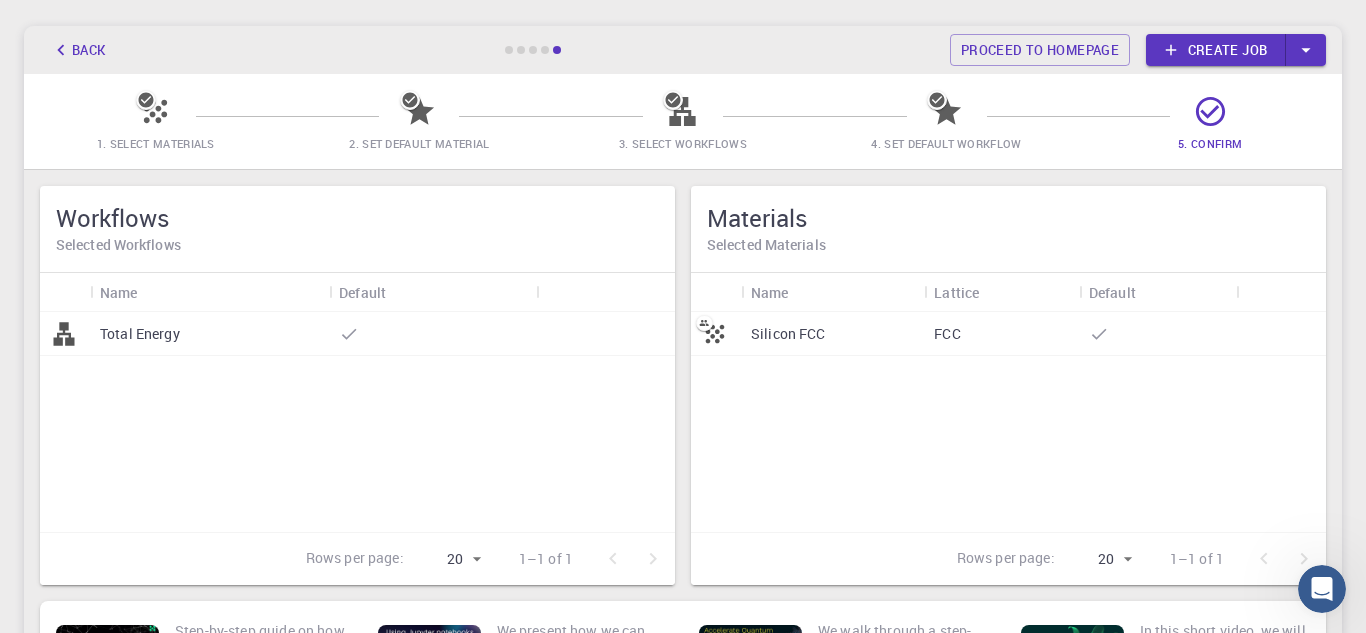 scroll, scrollTop: 134, scrollLeft: 0, axis: vertical 